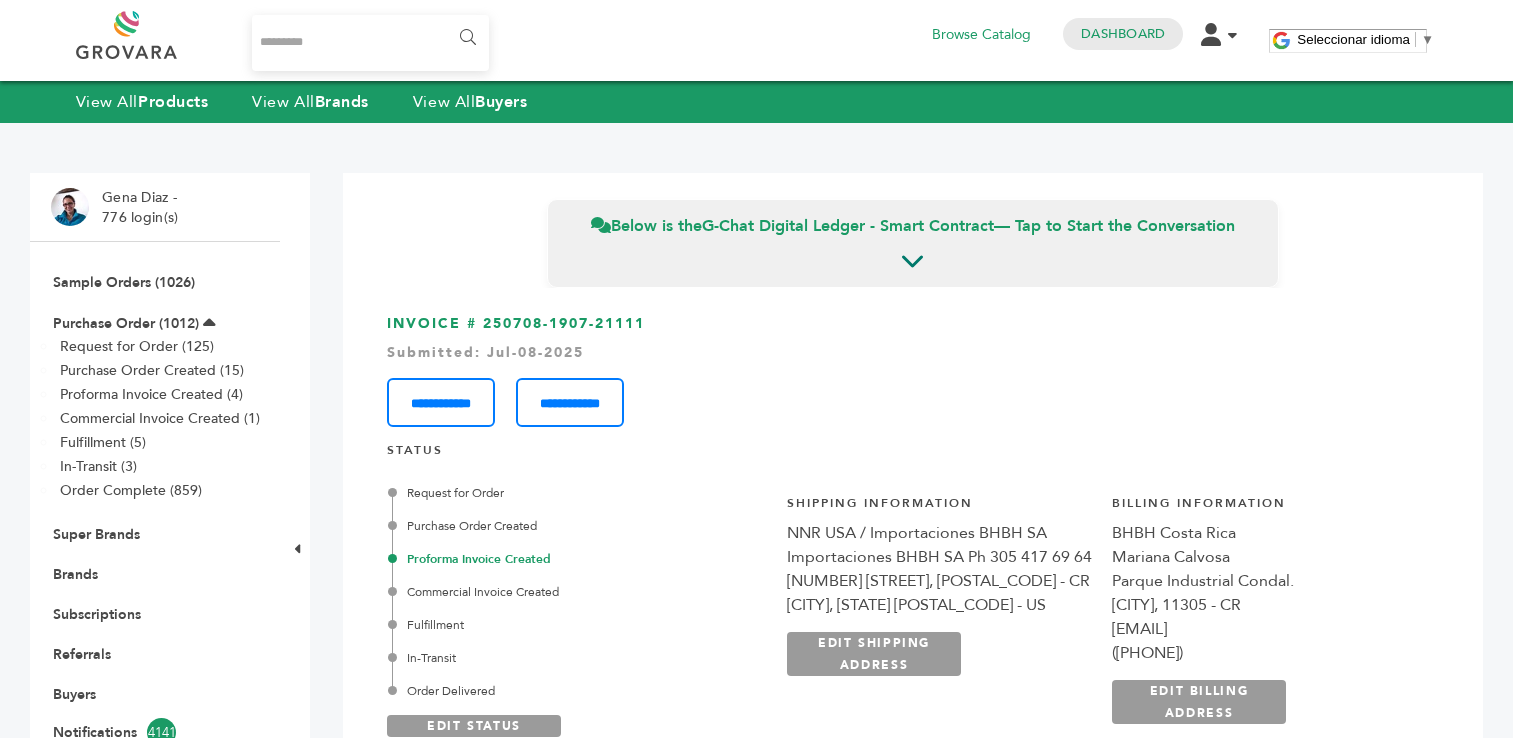 scroll, scrollTop: 0, scrollLeft: 0, axis: both 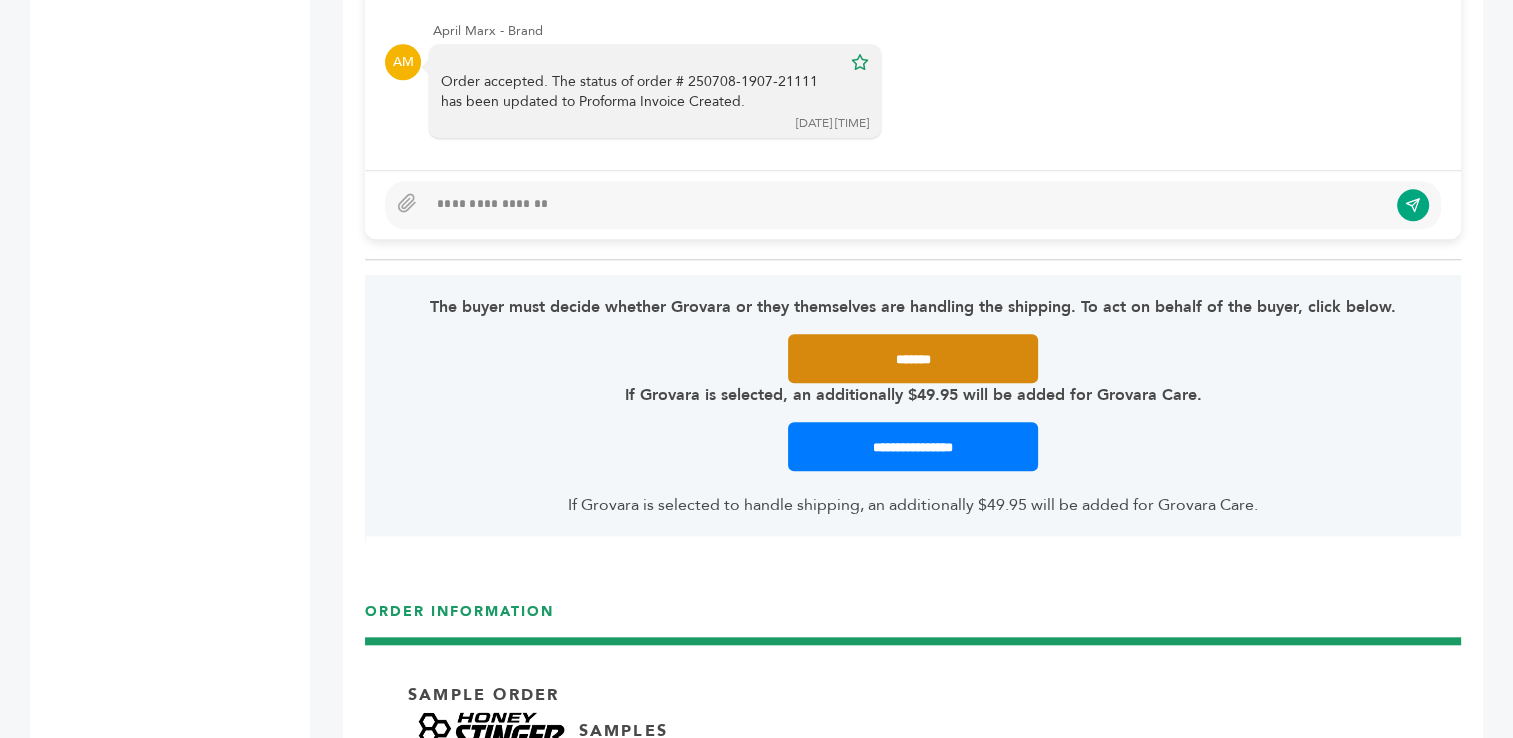 click on "*******" at bounding box center [913, 358] 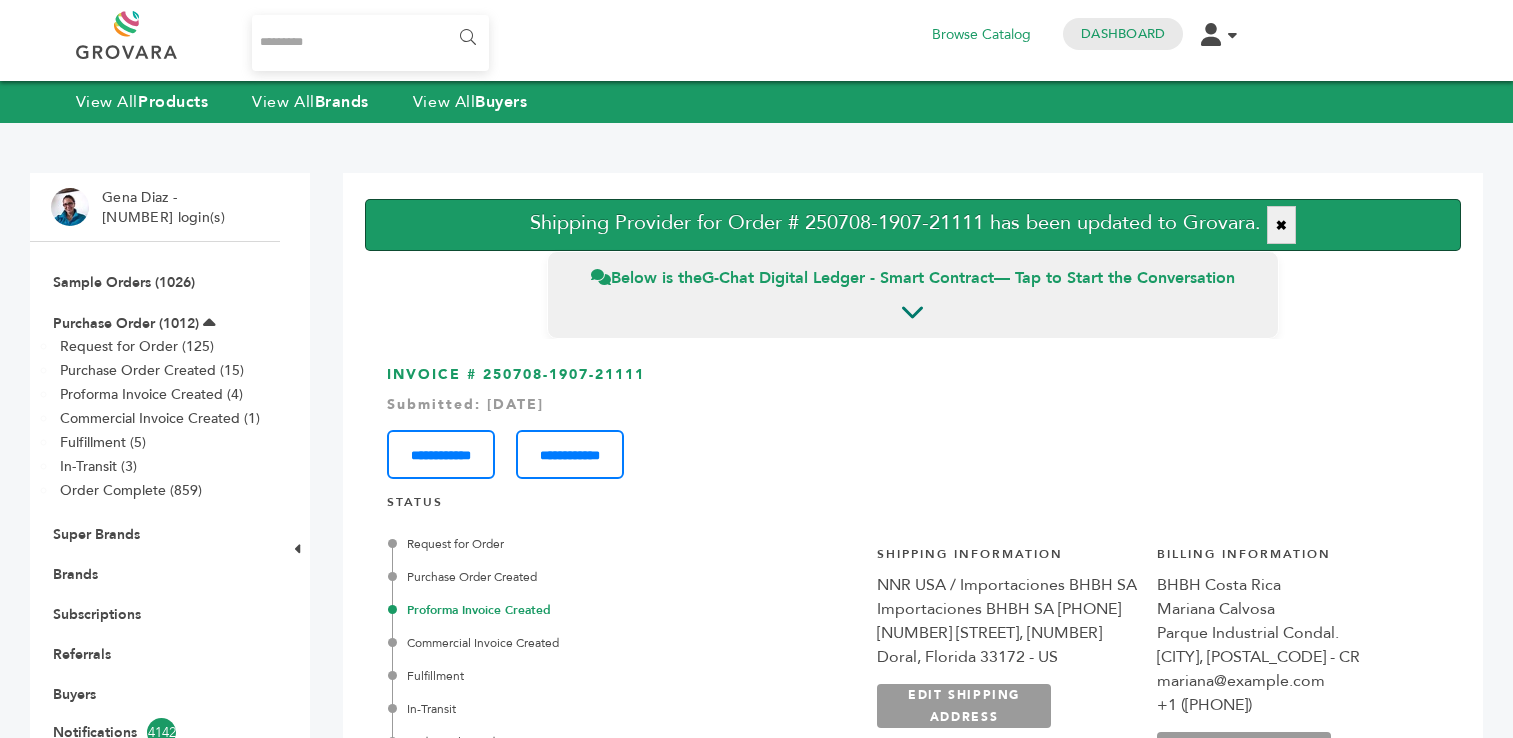 scroll, scrollTop: 0, scrollLeft: 0, axis: both 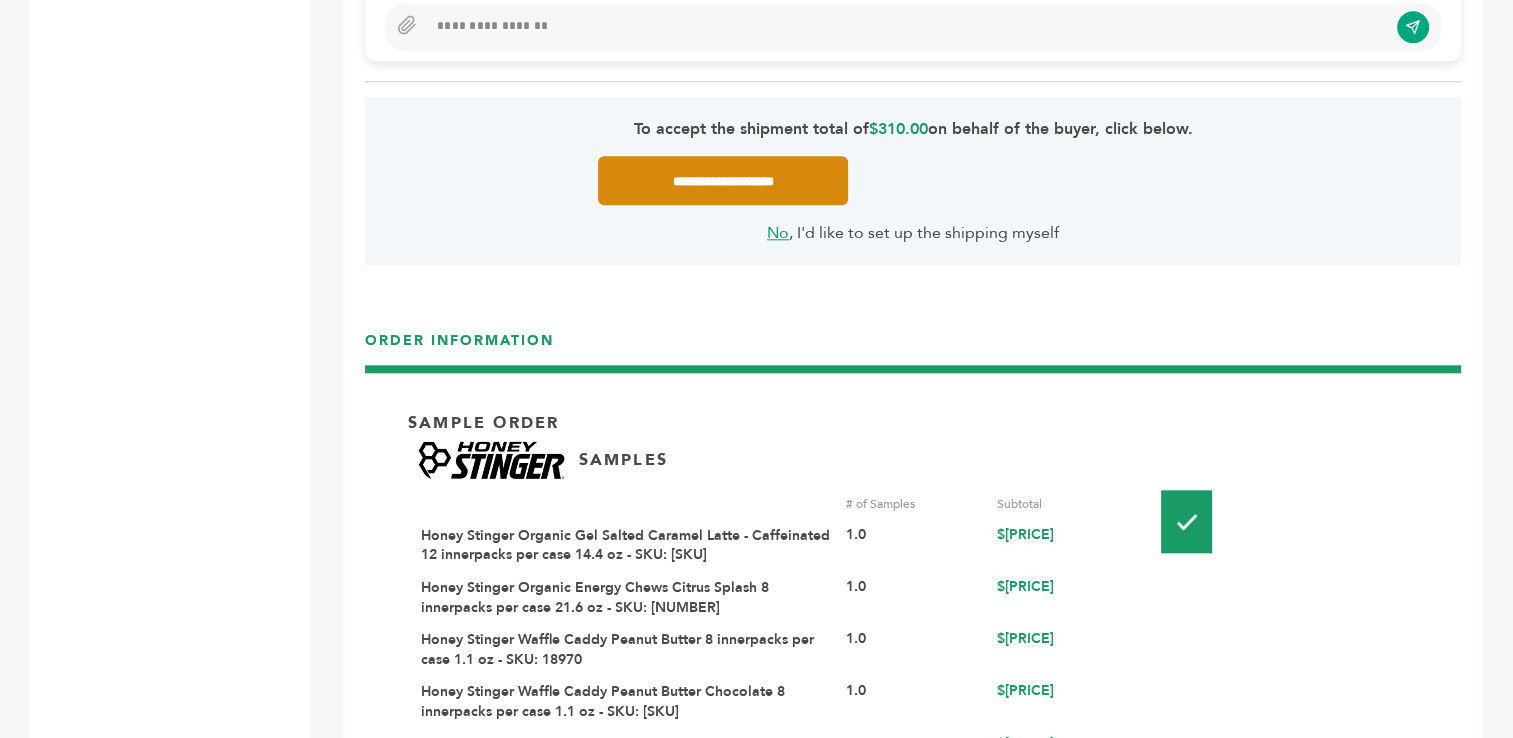 click on "**********" at bounding box center [723, 180] 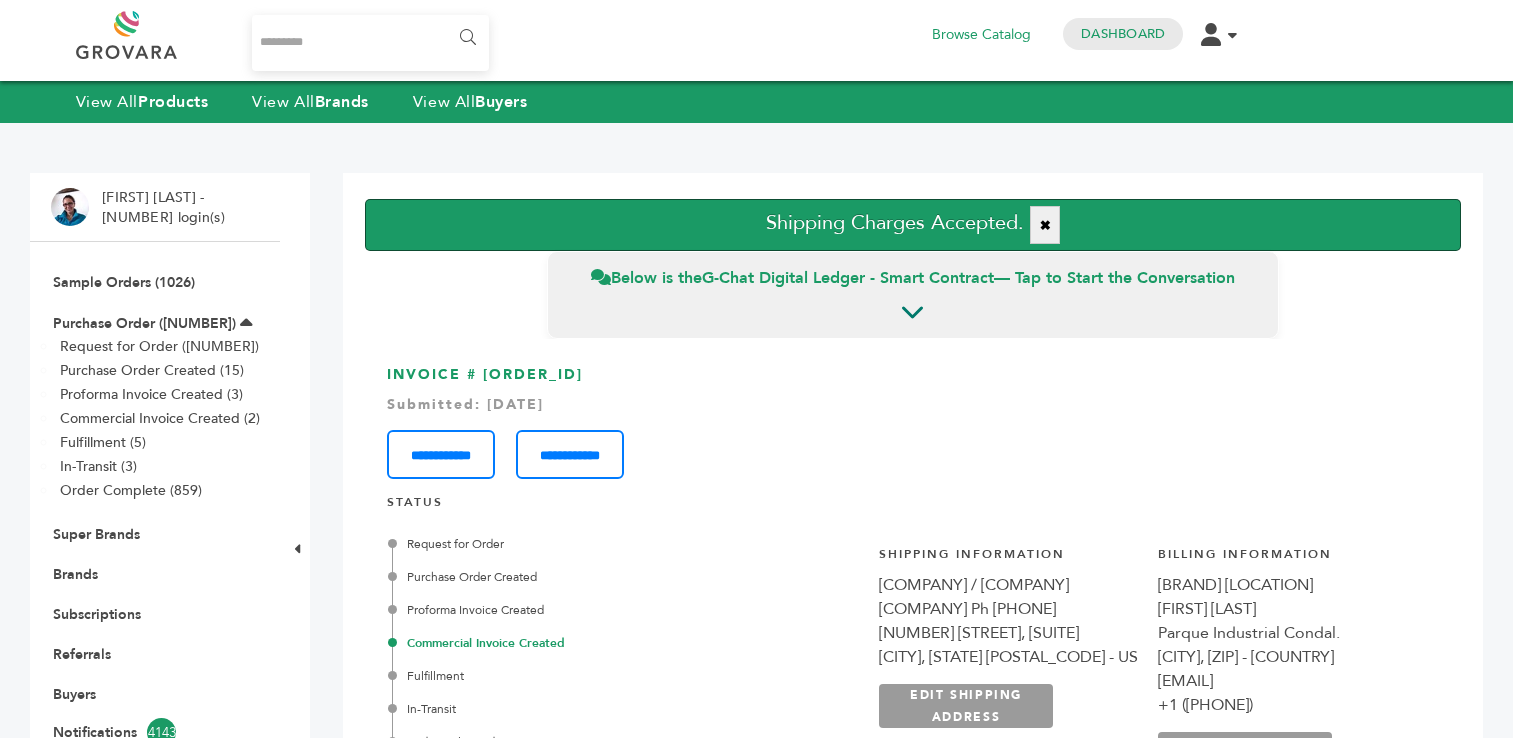 scroll, scrollTop: 0, scrollLeft: 0, axis: both 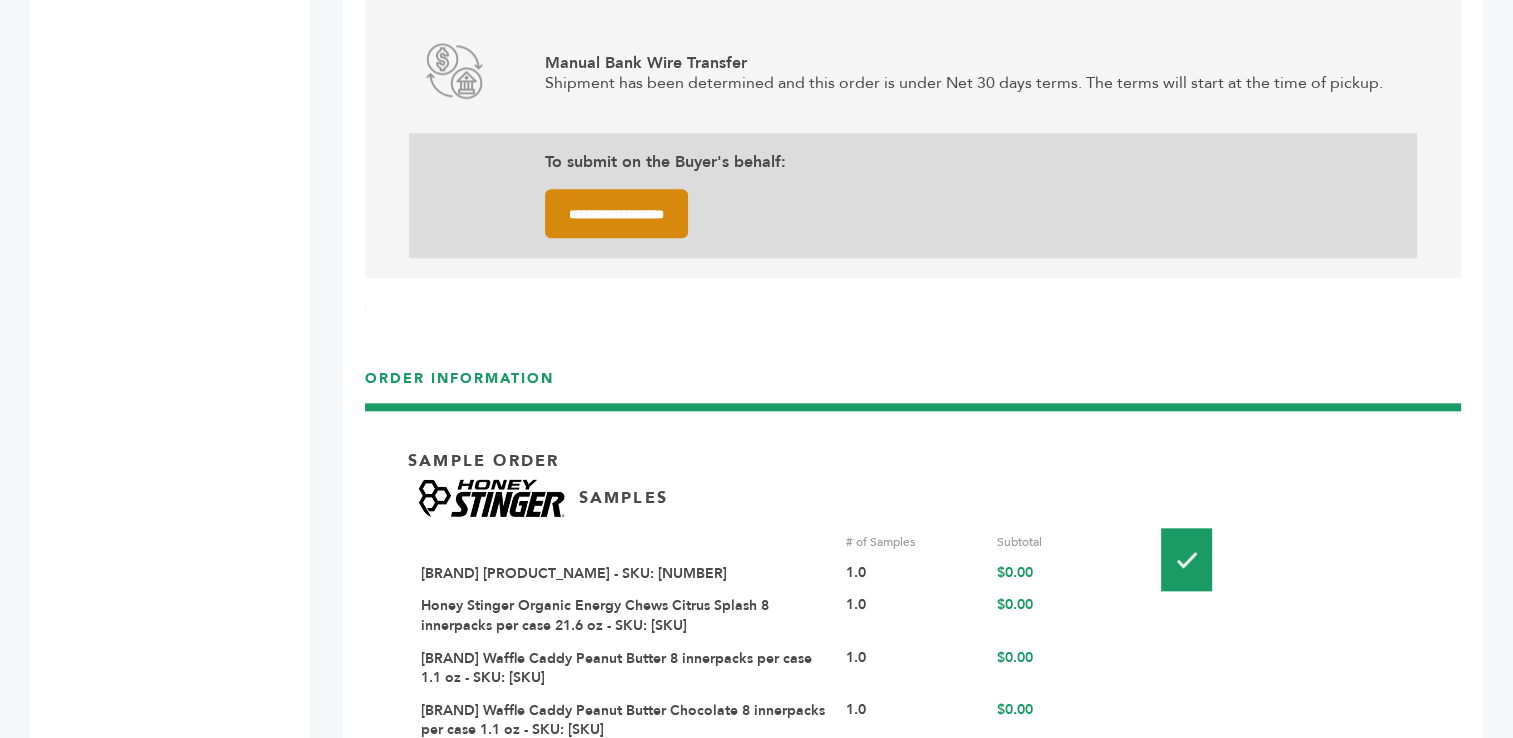 click on "**********" at bounding box center (616, 213) 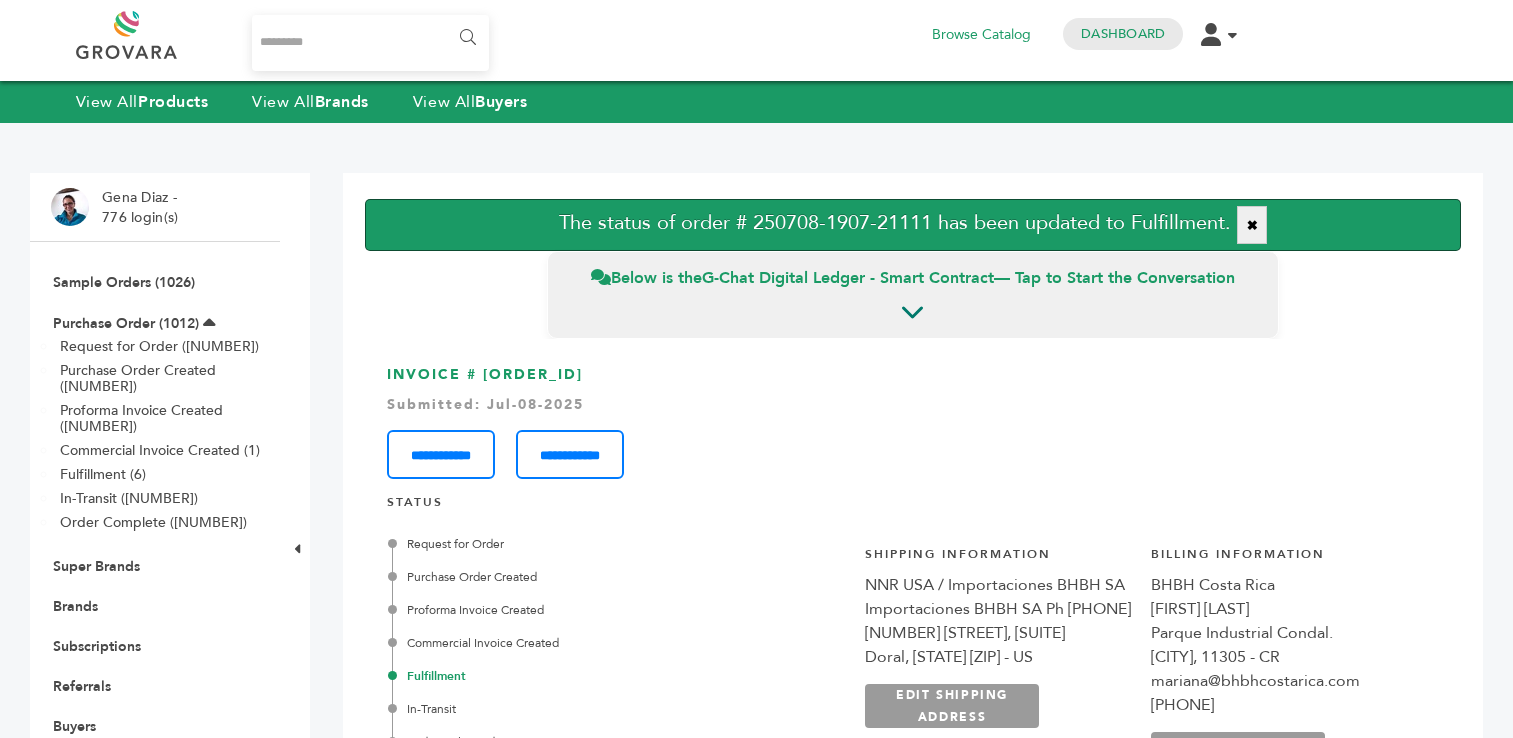 scroll, scrollTop: 0, scrollLeft: 0, axis: both 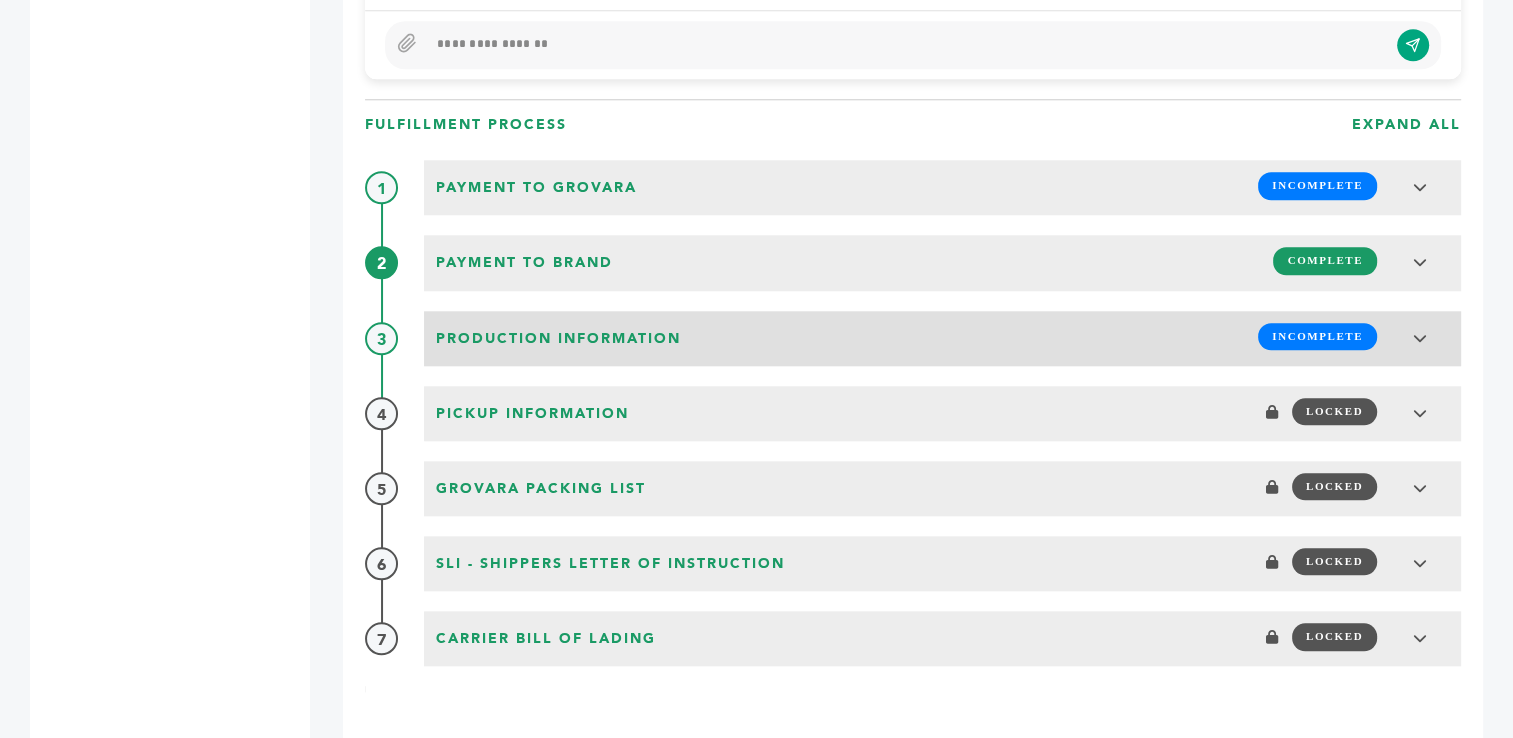 click on "INCOMPLETE" at bounding box center (1317, 336) 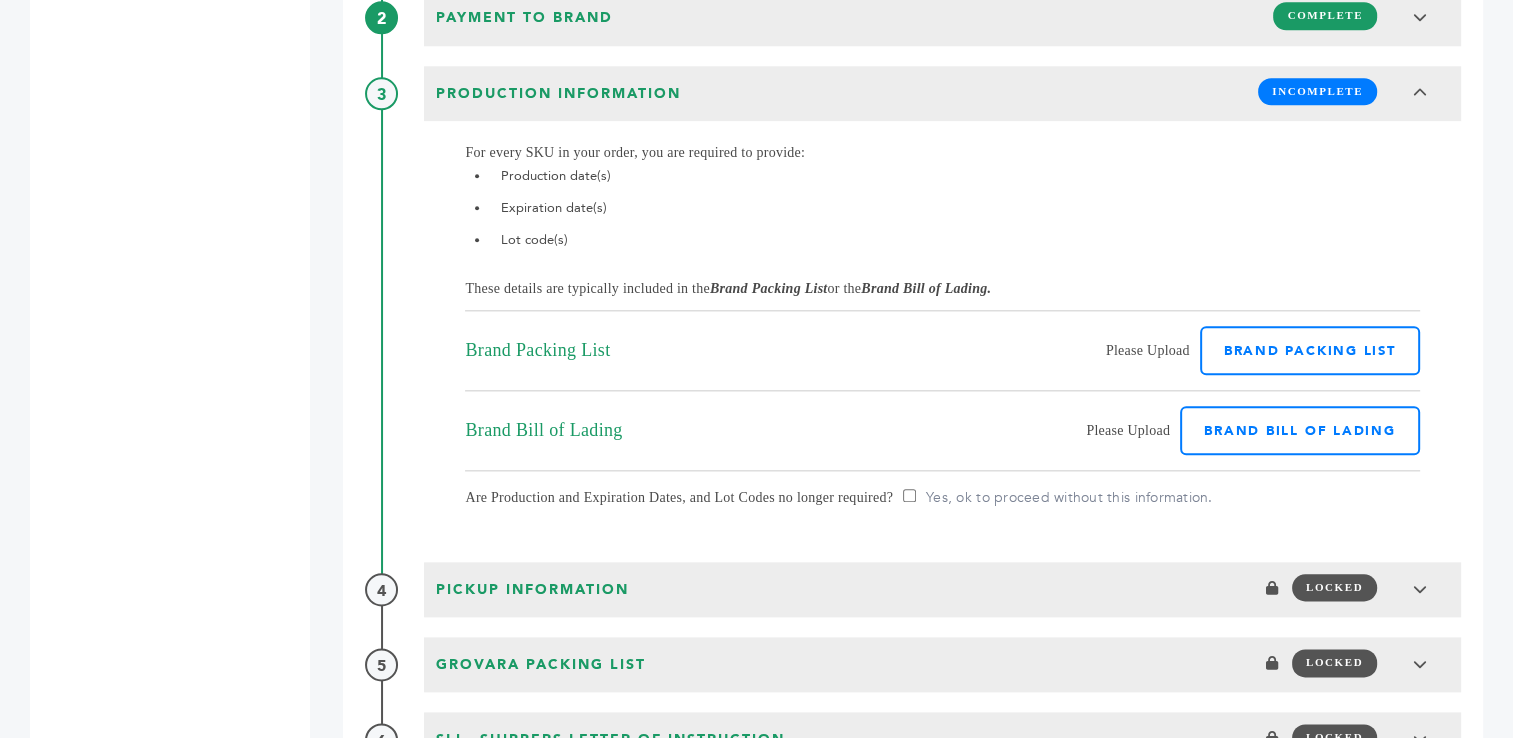 scroll, scrollTop: 2253, scrollLeft: 0, axis: vertical 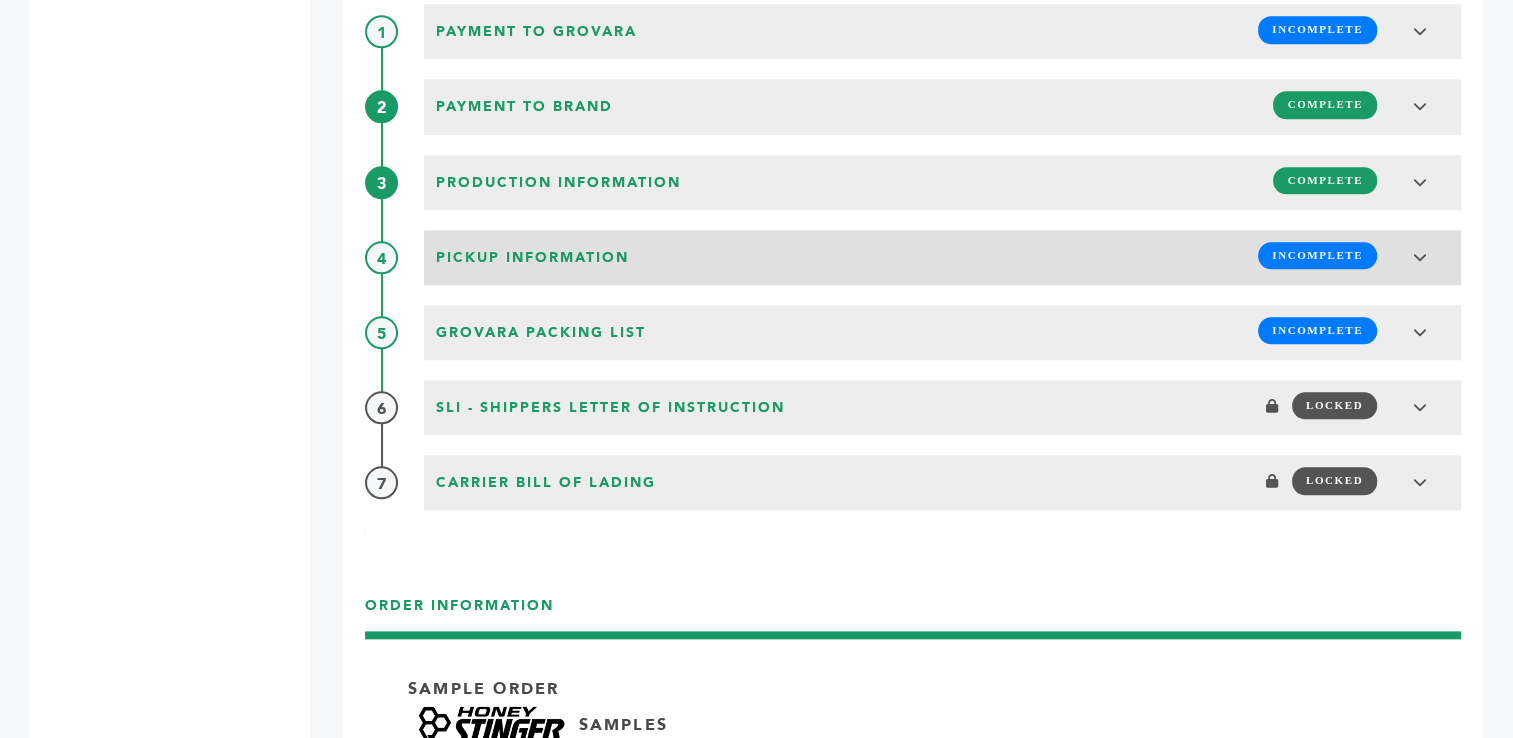 click on "INCOMPLETE" at bounding box center (1317, 255) 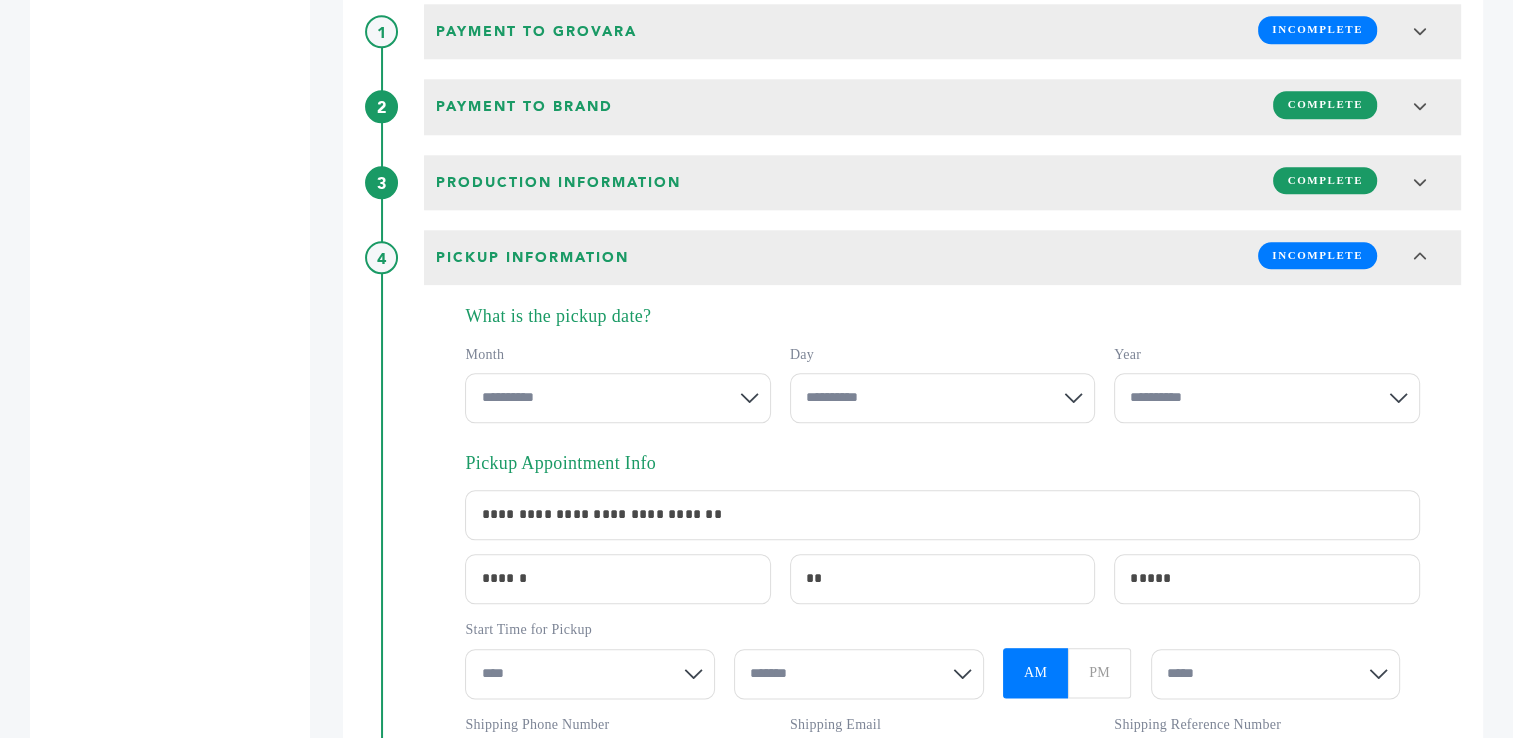click on "**********" at bounding box center (617, 398) 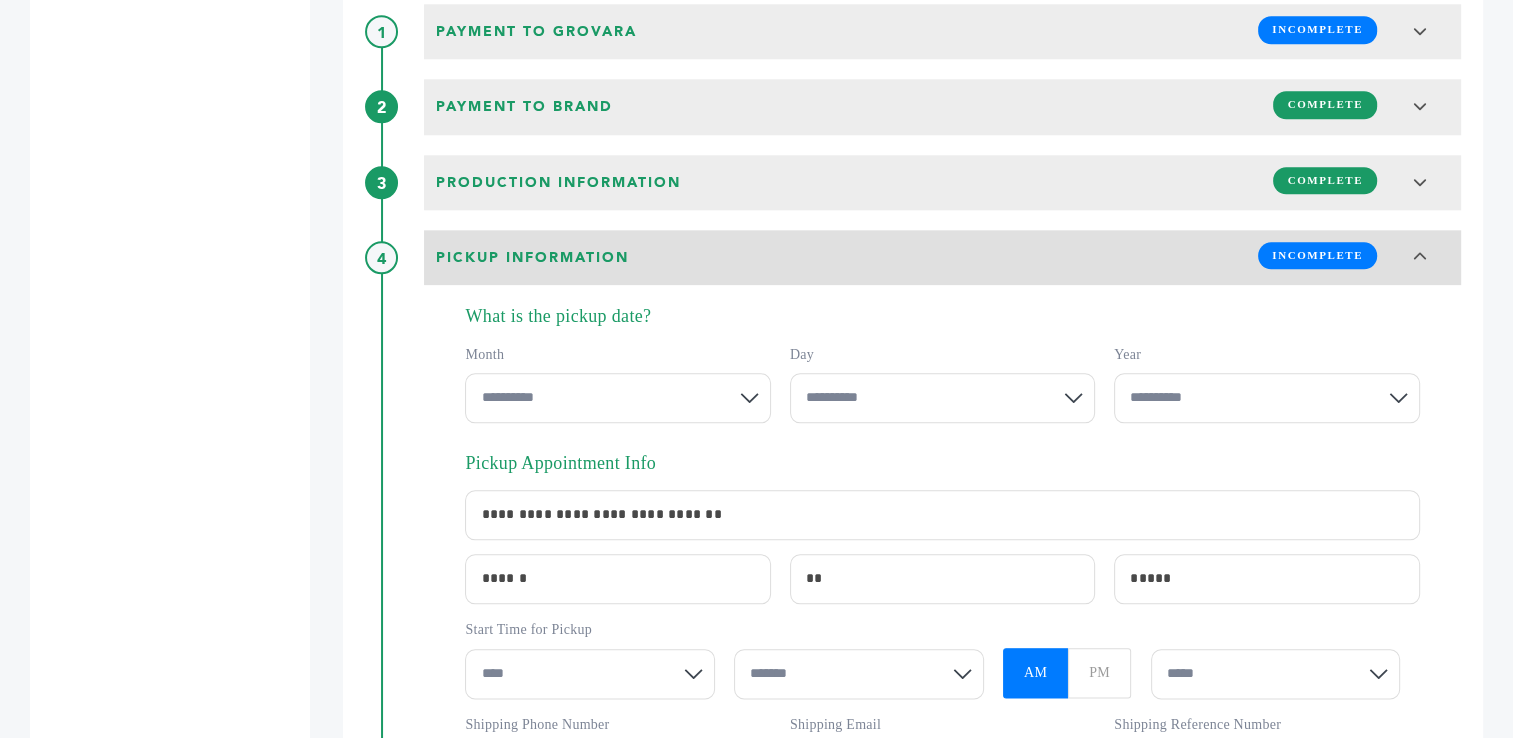 select on "*" 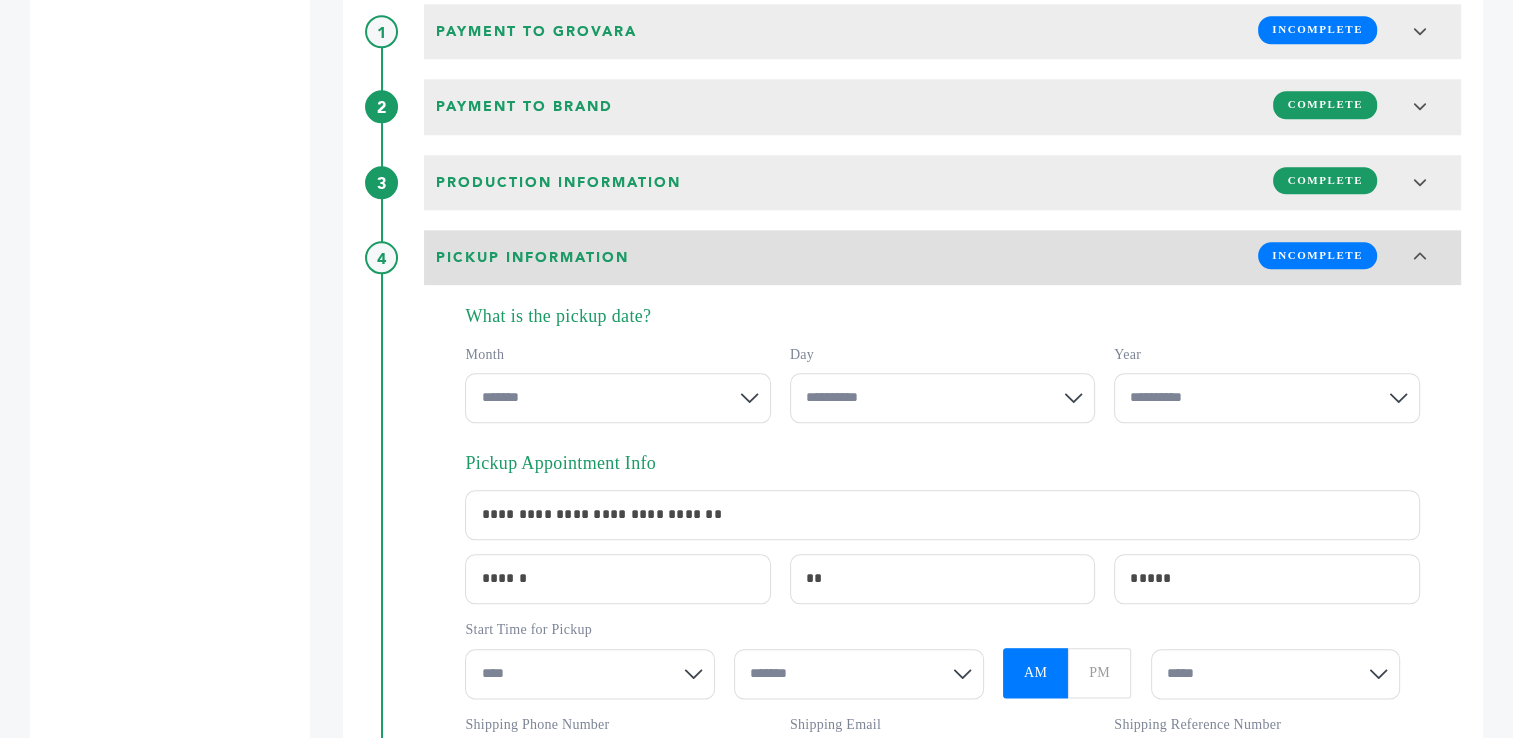 click on "**********" at bounding box center [617, 398] 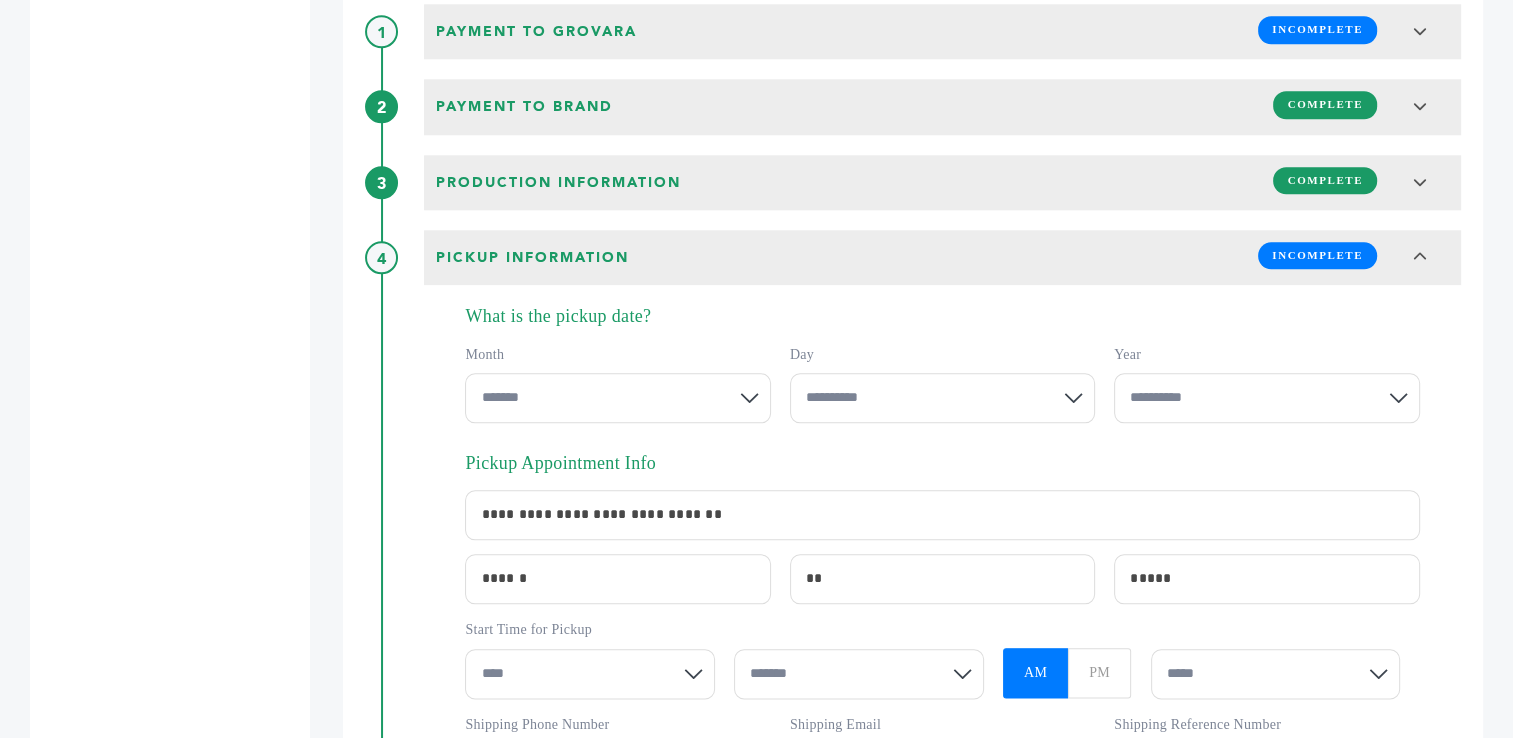 click on "**********" at bounding box center [942, 398] 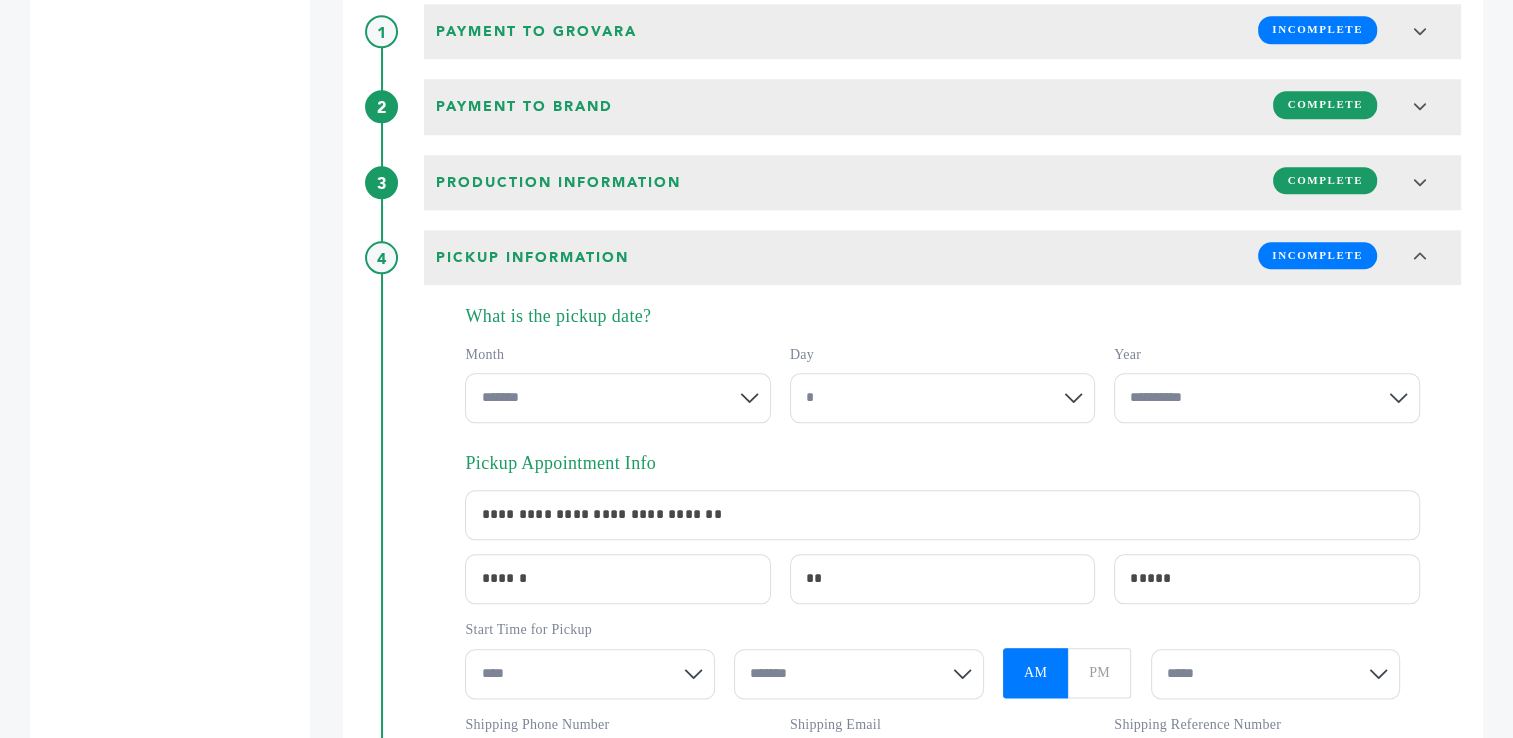 click on "**********" at bounding box center (1266, 398) 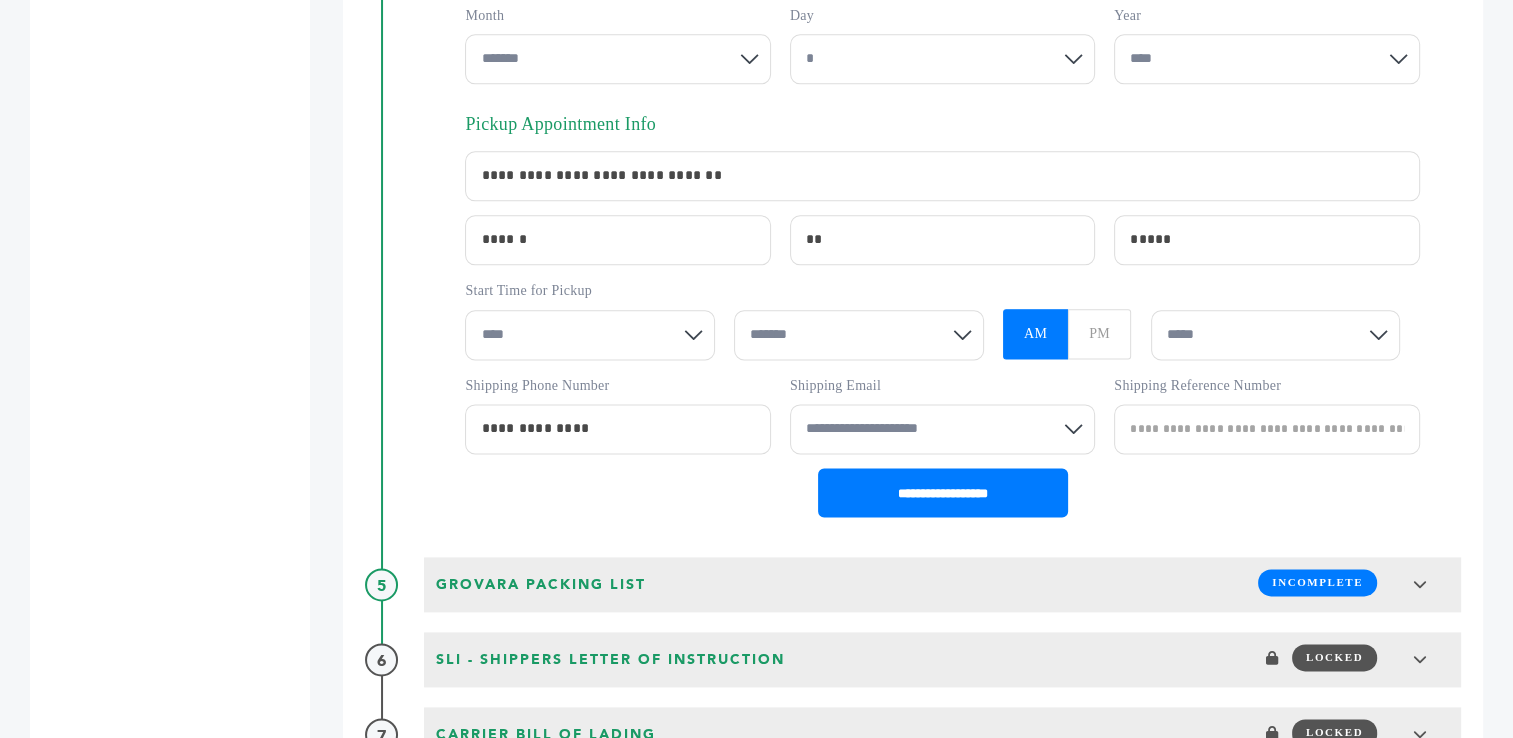 scroll, scrollTop: 2511, scrollLeft: 0, axis: vertical 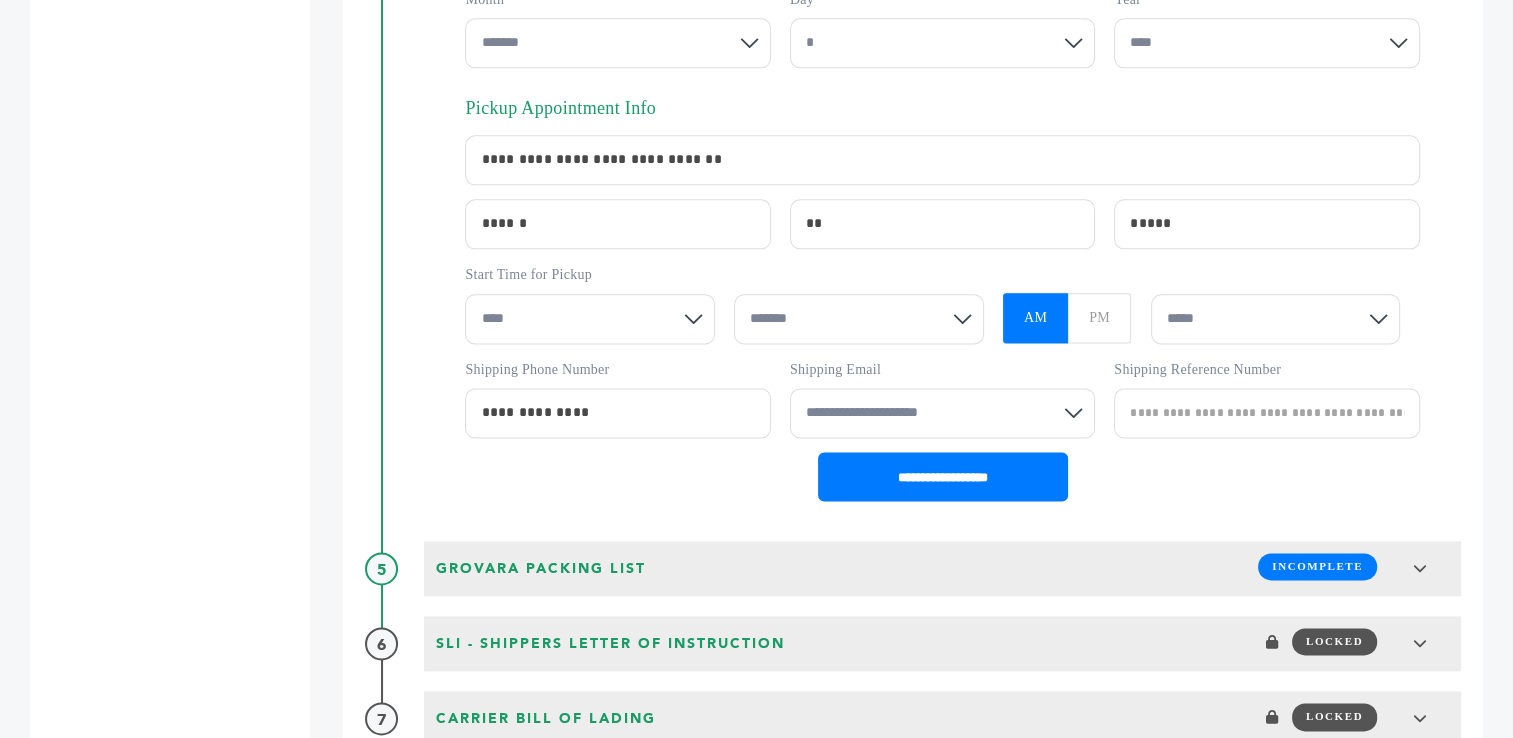 click on "**** * * * * * * * * * ** ** **" at bounding box center (590, 319) 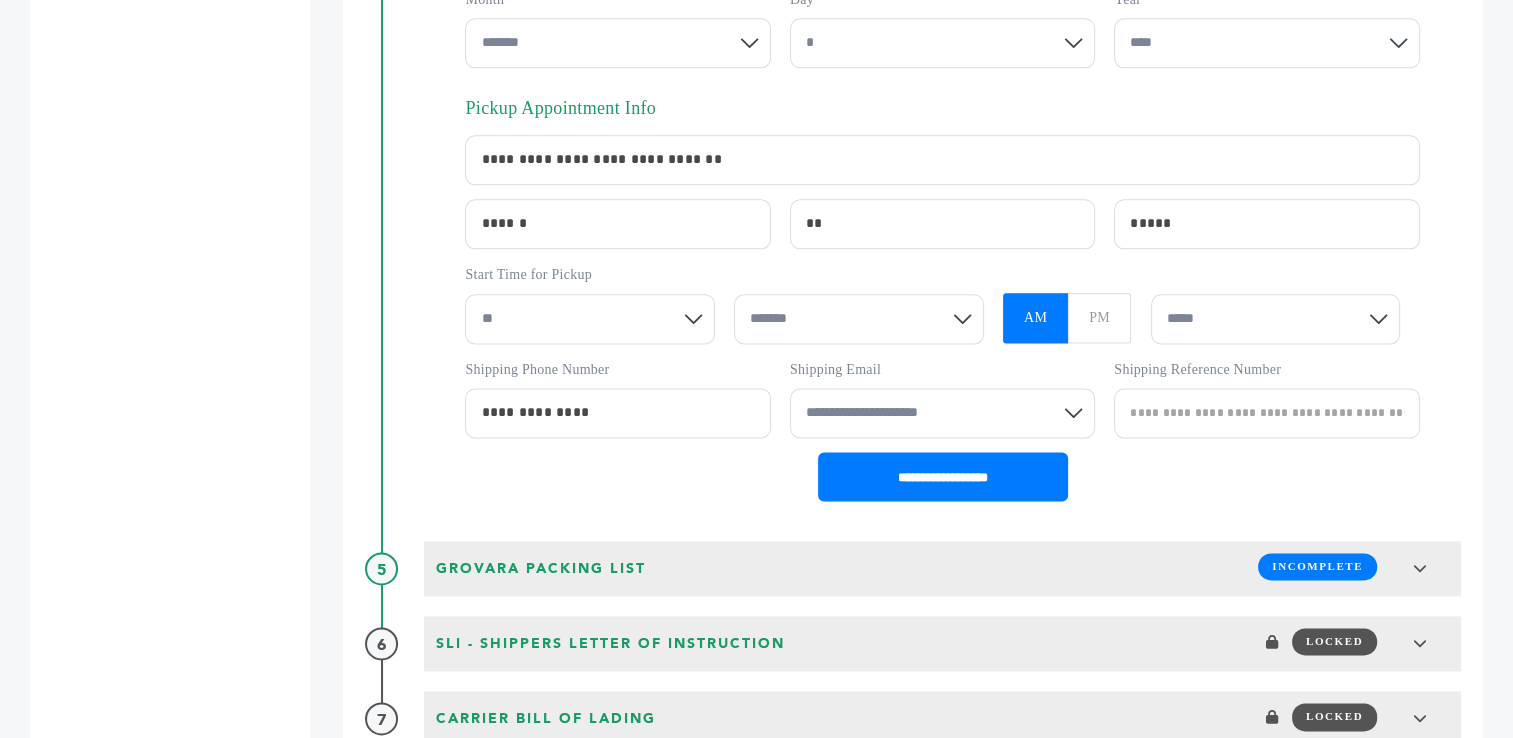 click on "**** * * * * * * * * * ** ** **" at bounding box center (590, 319) 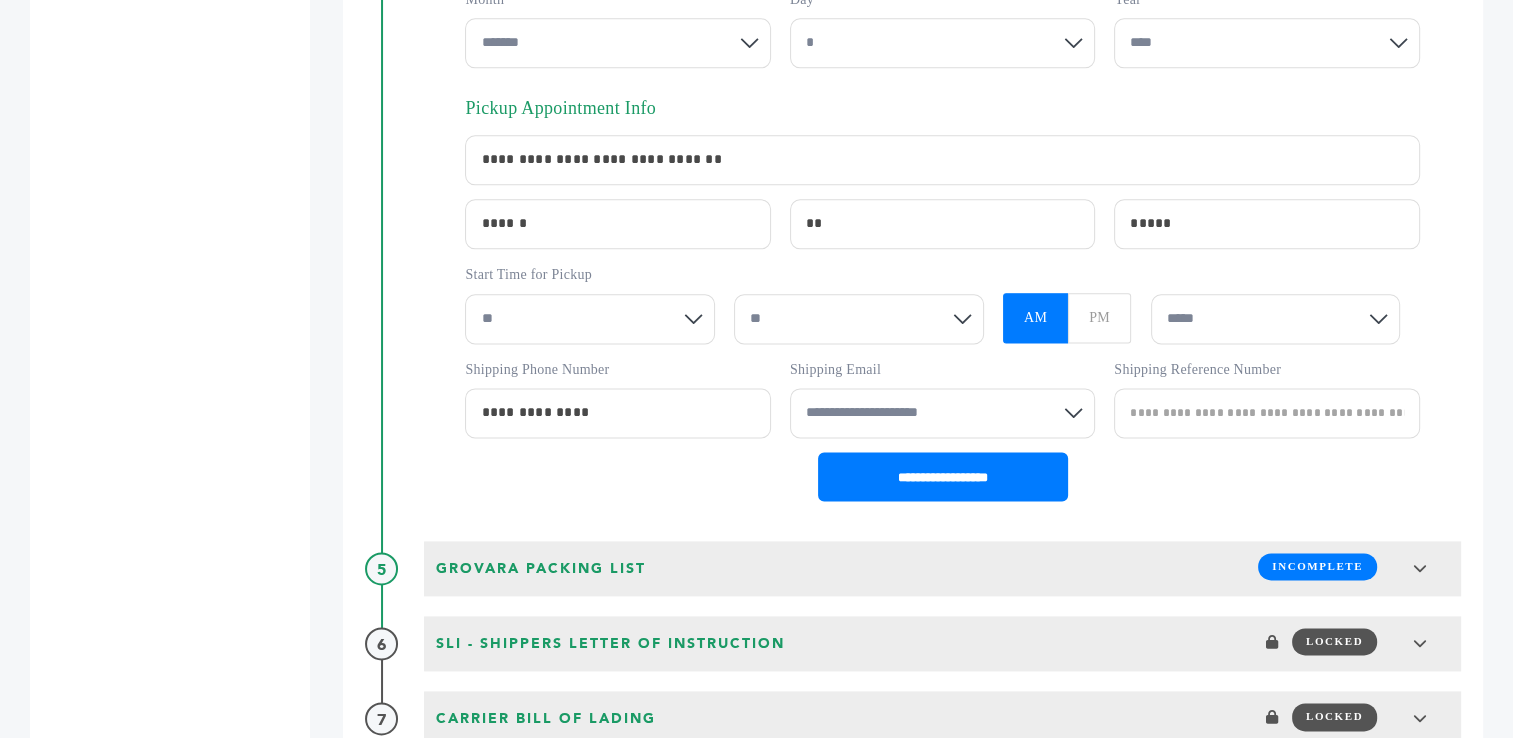 click on "******* ** ** ** **" at bounding box center [859, 319] 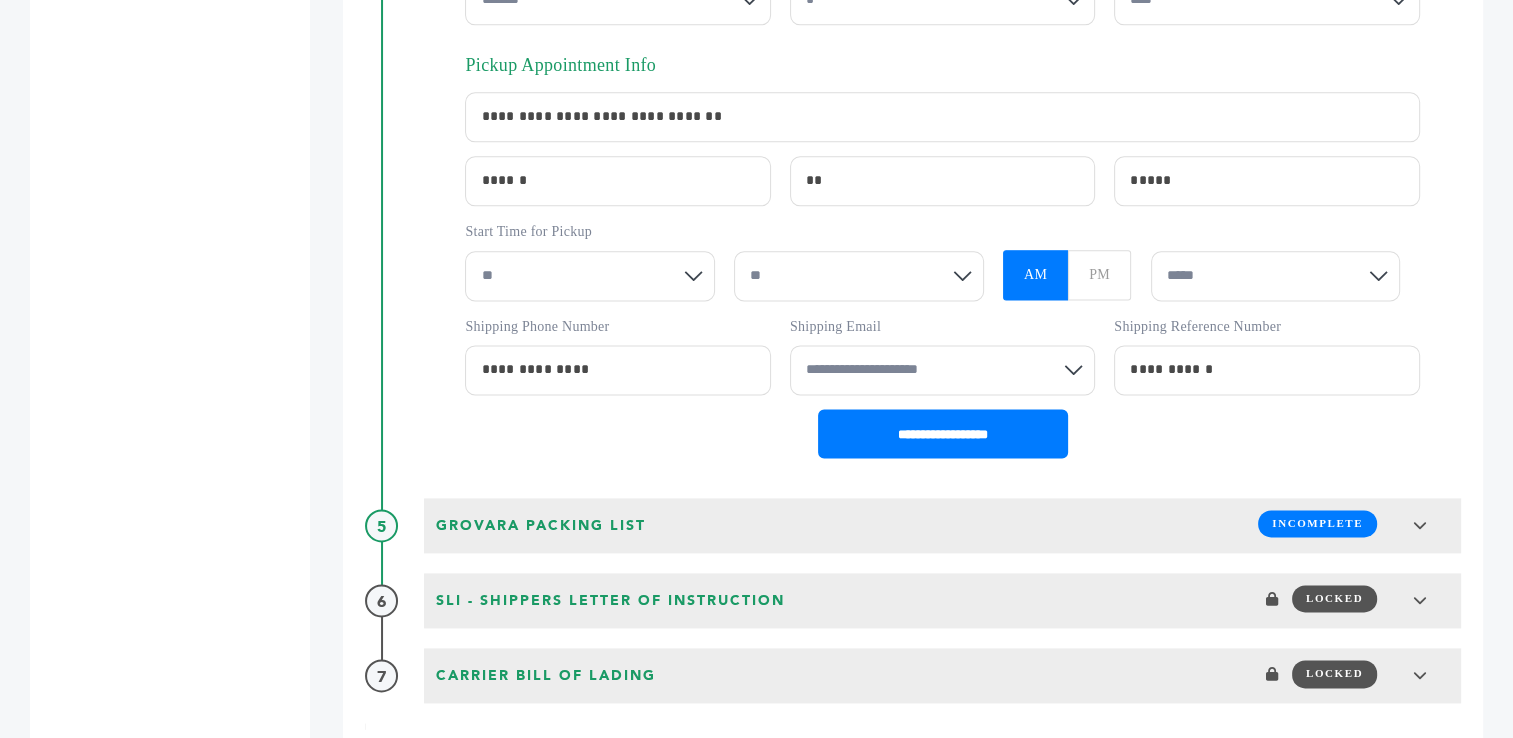 scroll, scrollTop: 2586, scrollLeft: 0, axis: vertical 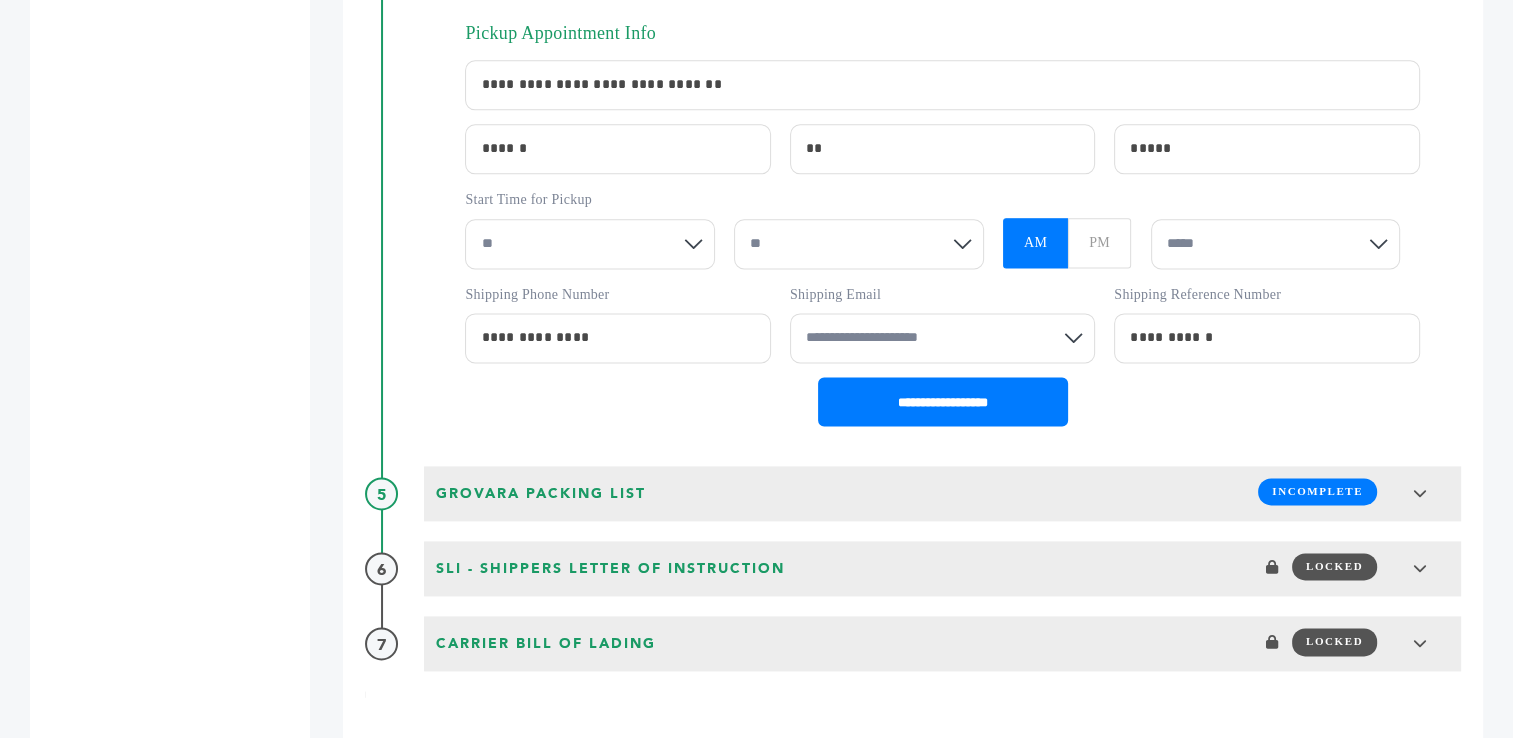 drag, startPoint x: 1255, startPoint y: 330, endPoint x: 1068, endPoint y: 330, distance: 187 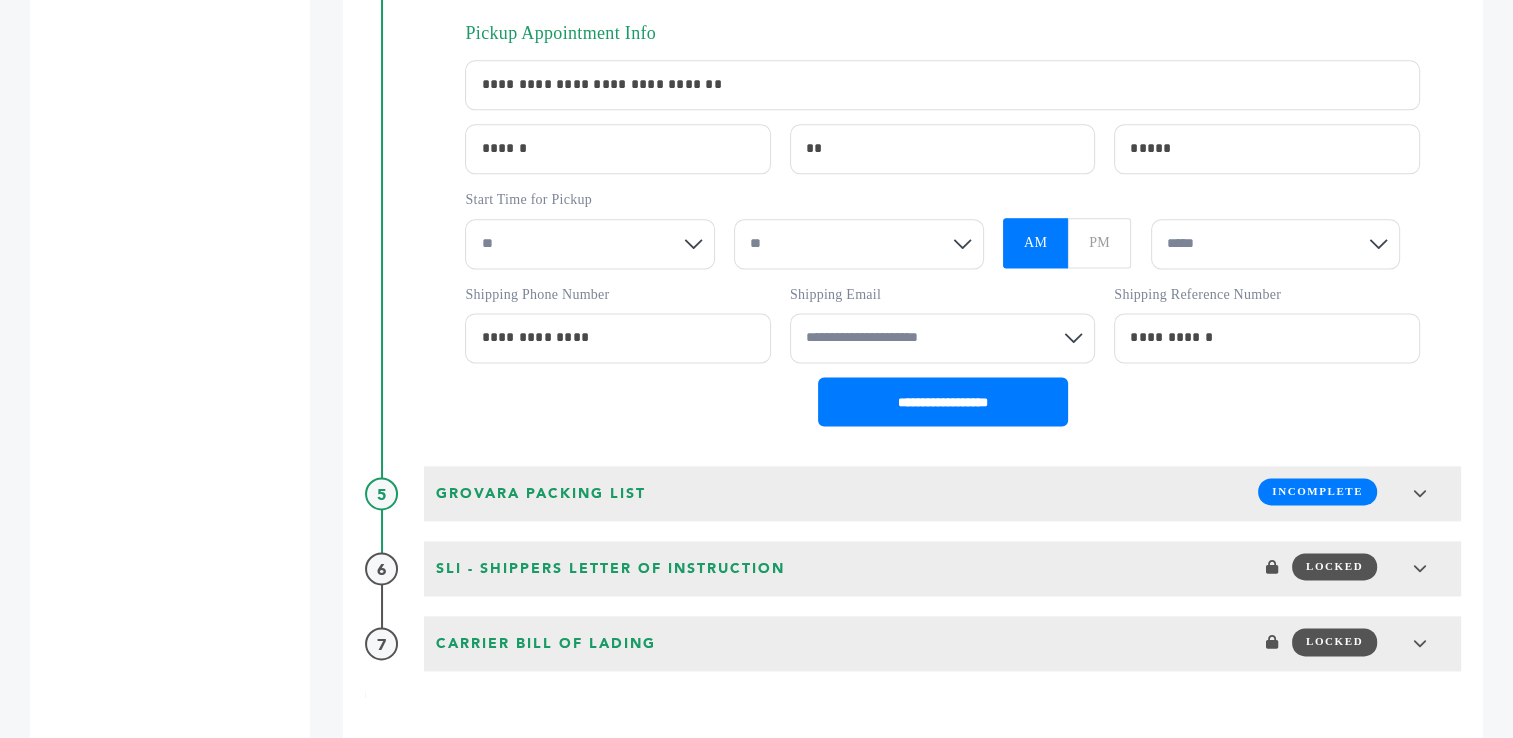 paste 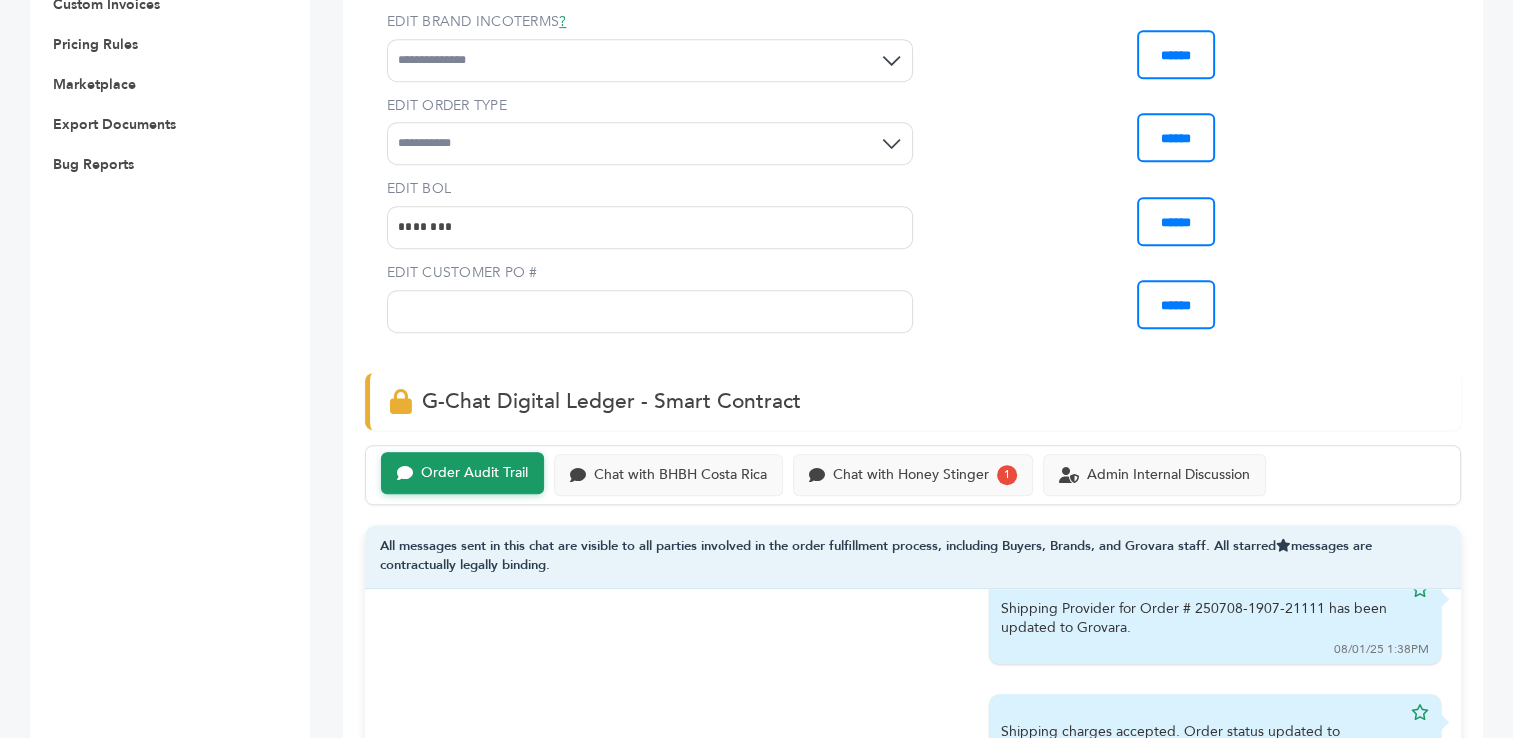 scroll, scrollTop: 1004, scrollLeft: 0, axis: vertical 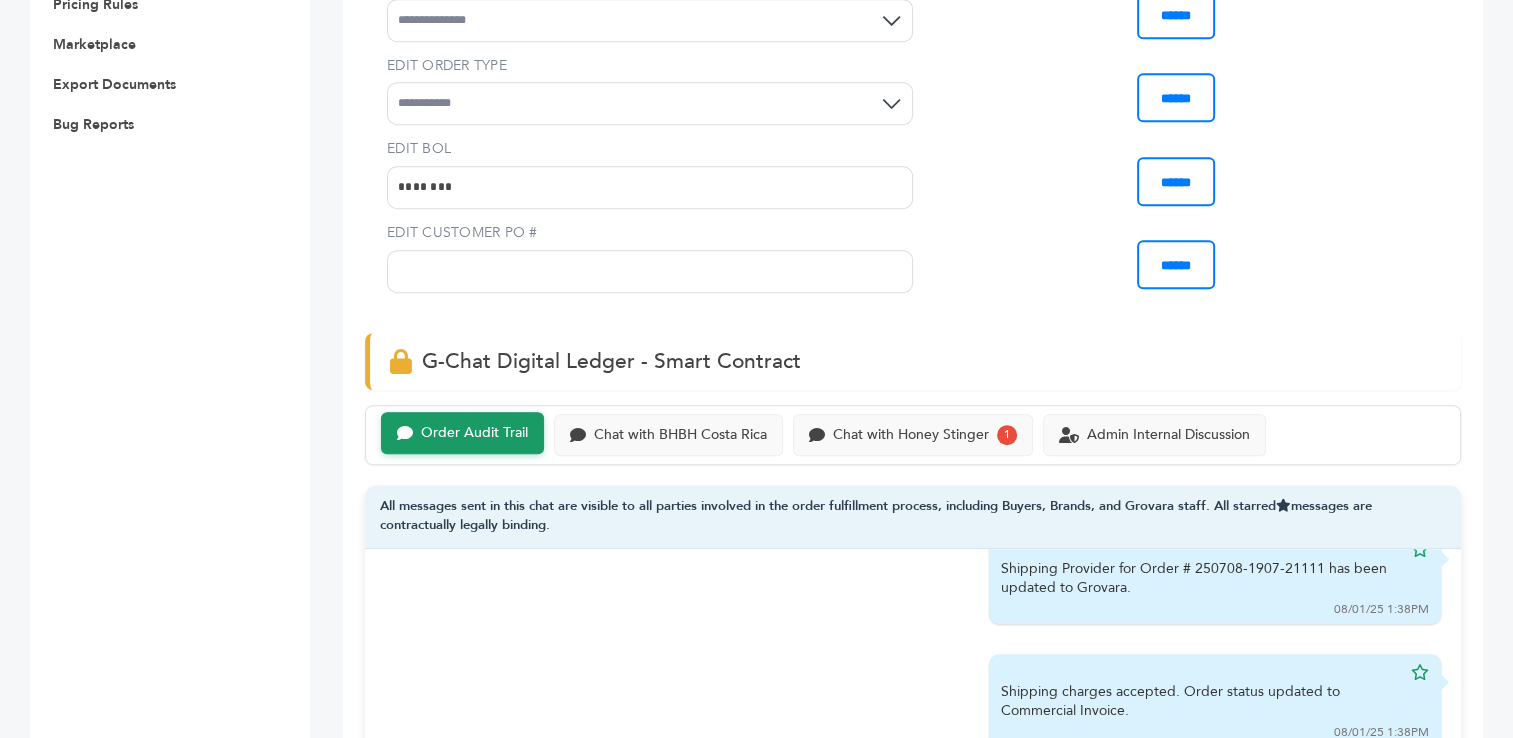 type on "*******" 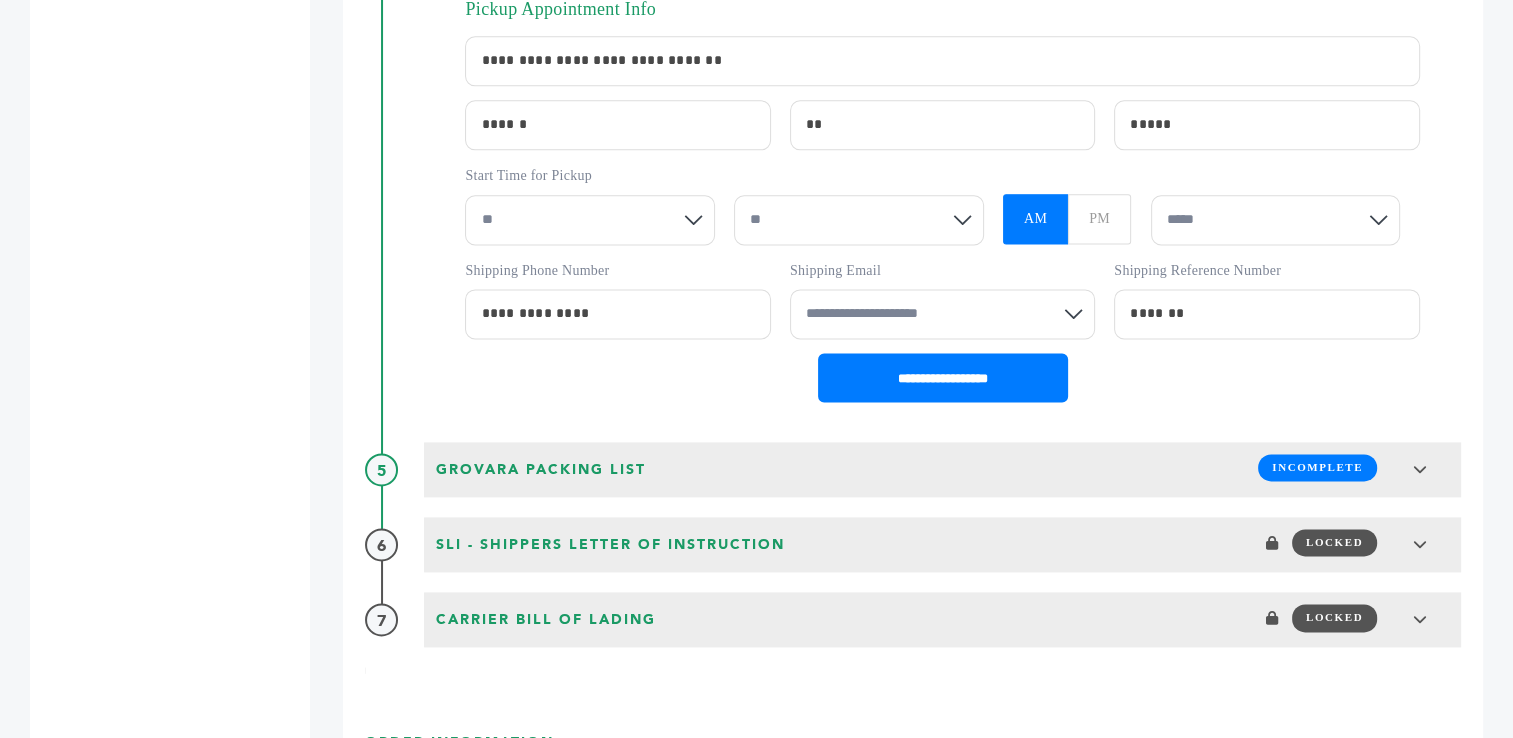 scroll, scrollTop: 2634, scrollLeft: 0, axis: vertical 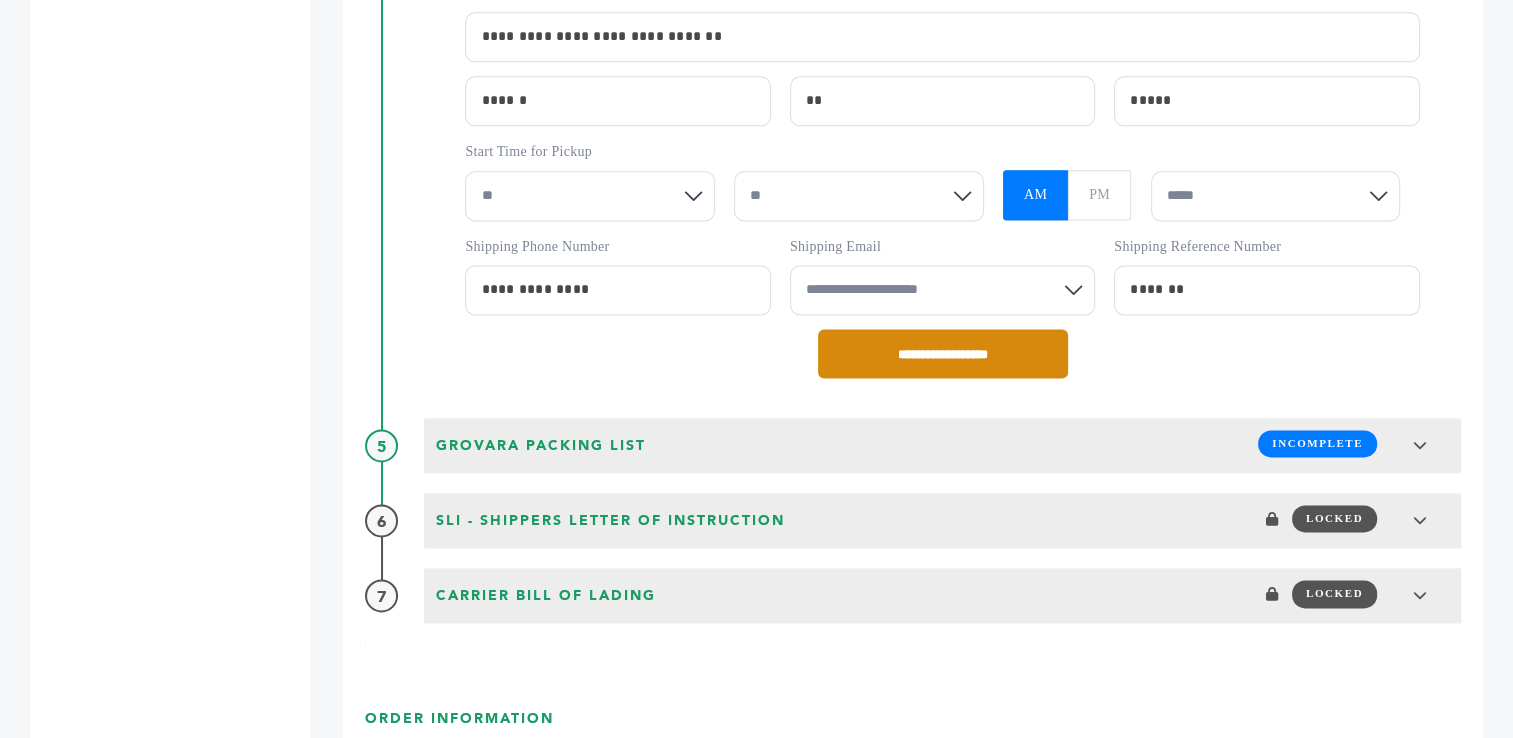 click on "**********" at bounding box center [943, 353] 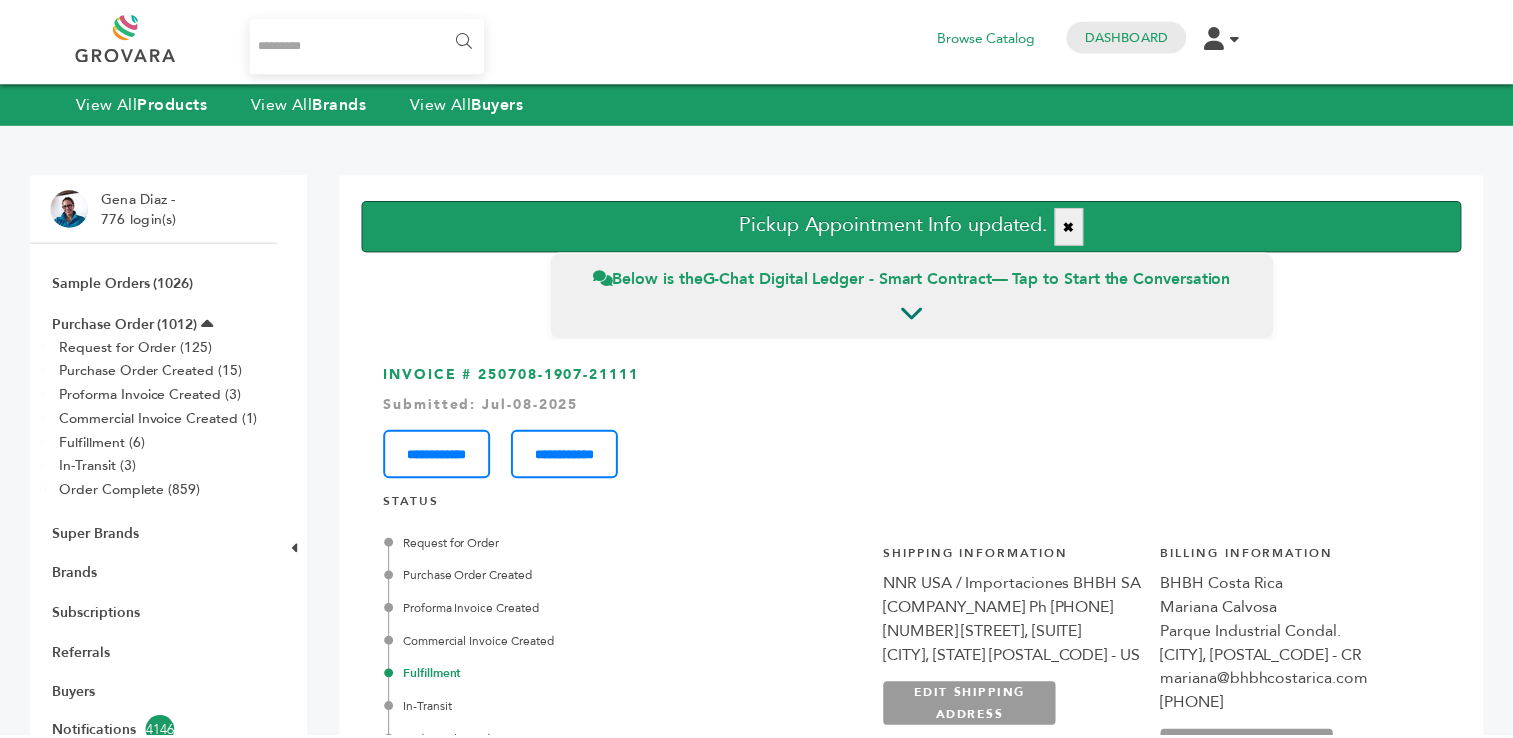 scroll, scrollTop: 0, scrollLeft: 0, axis: both 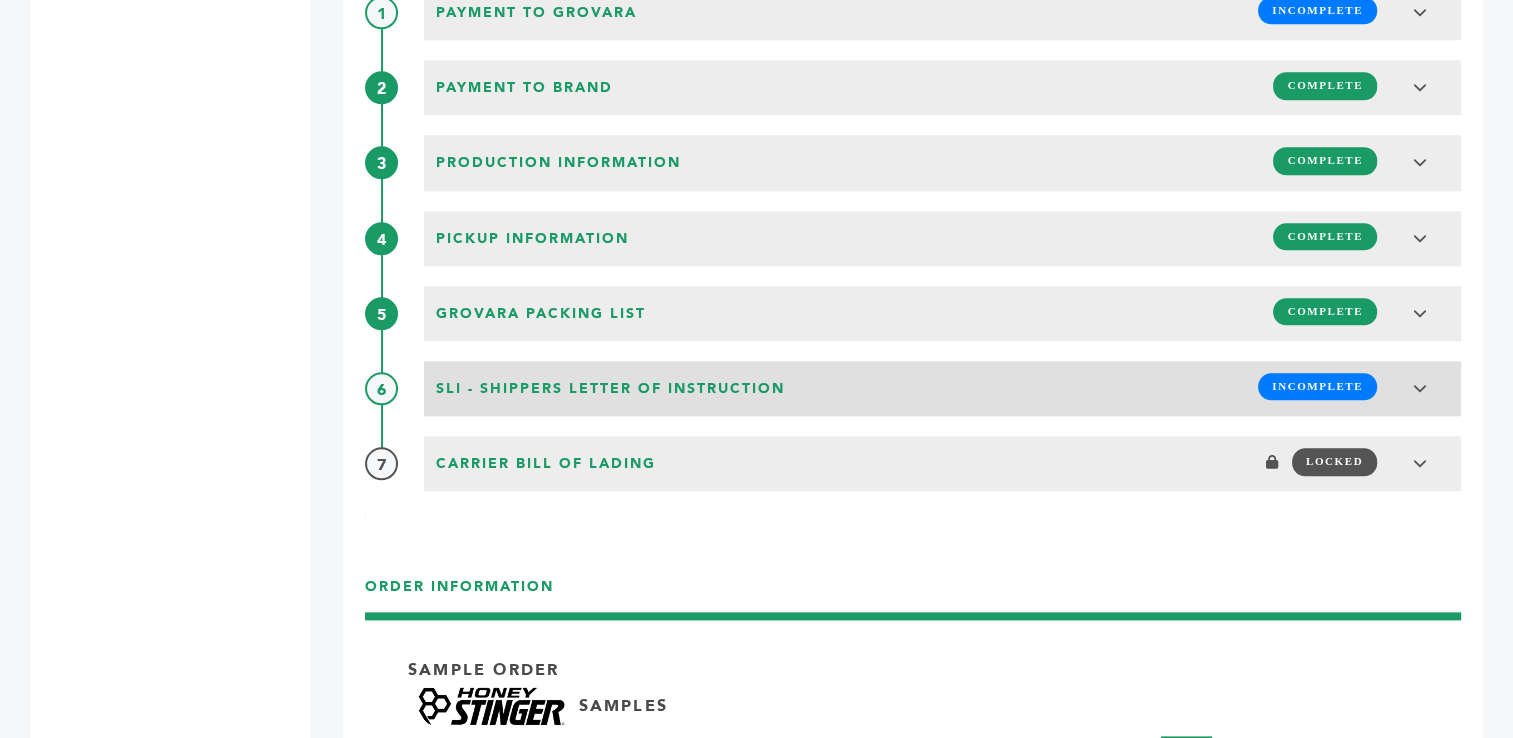 click on "INCOMPLETE" at bounding box center (1317, 386) 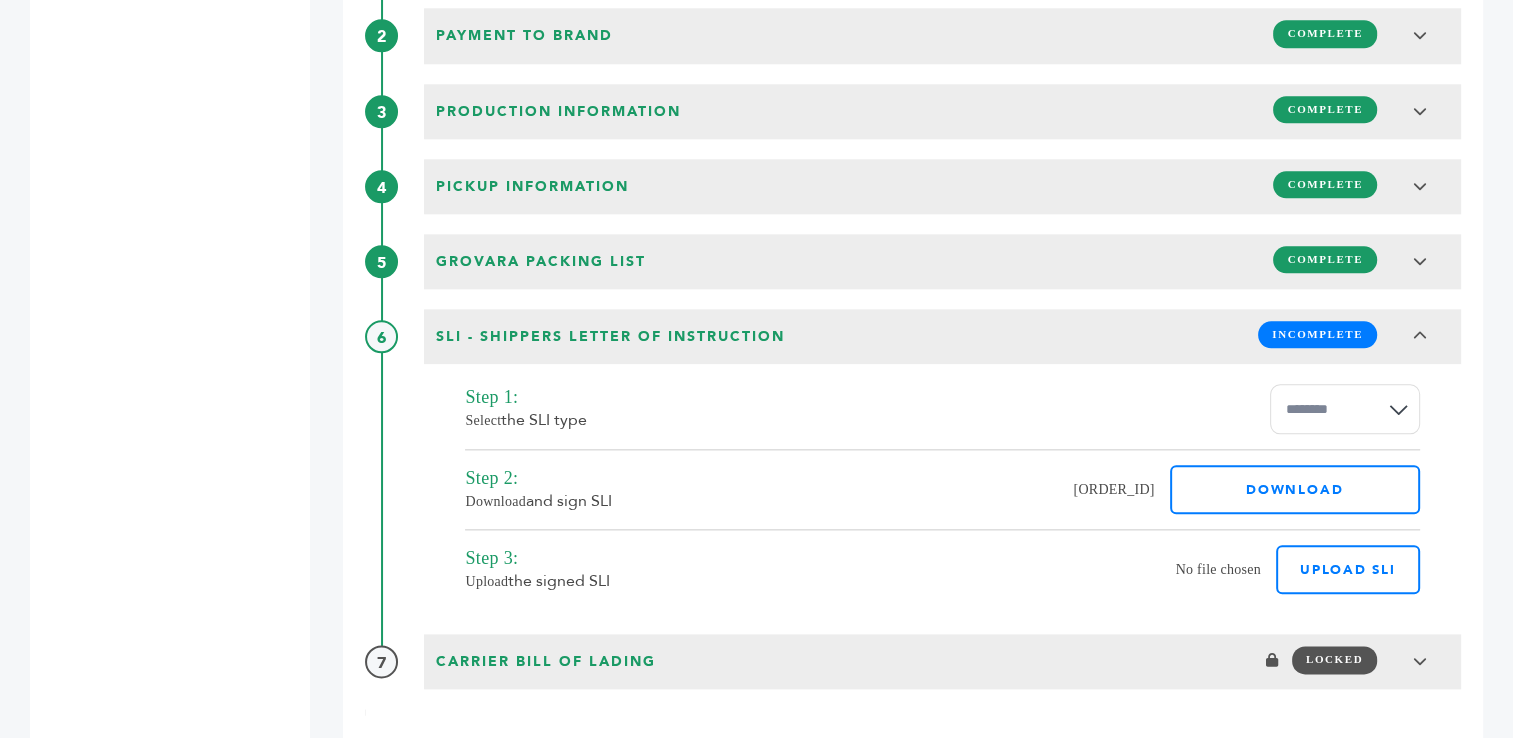 click on "**********" at bounding box center [1345, 409] 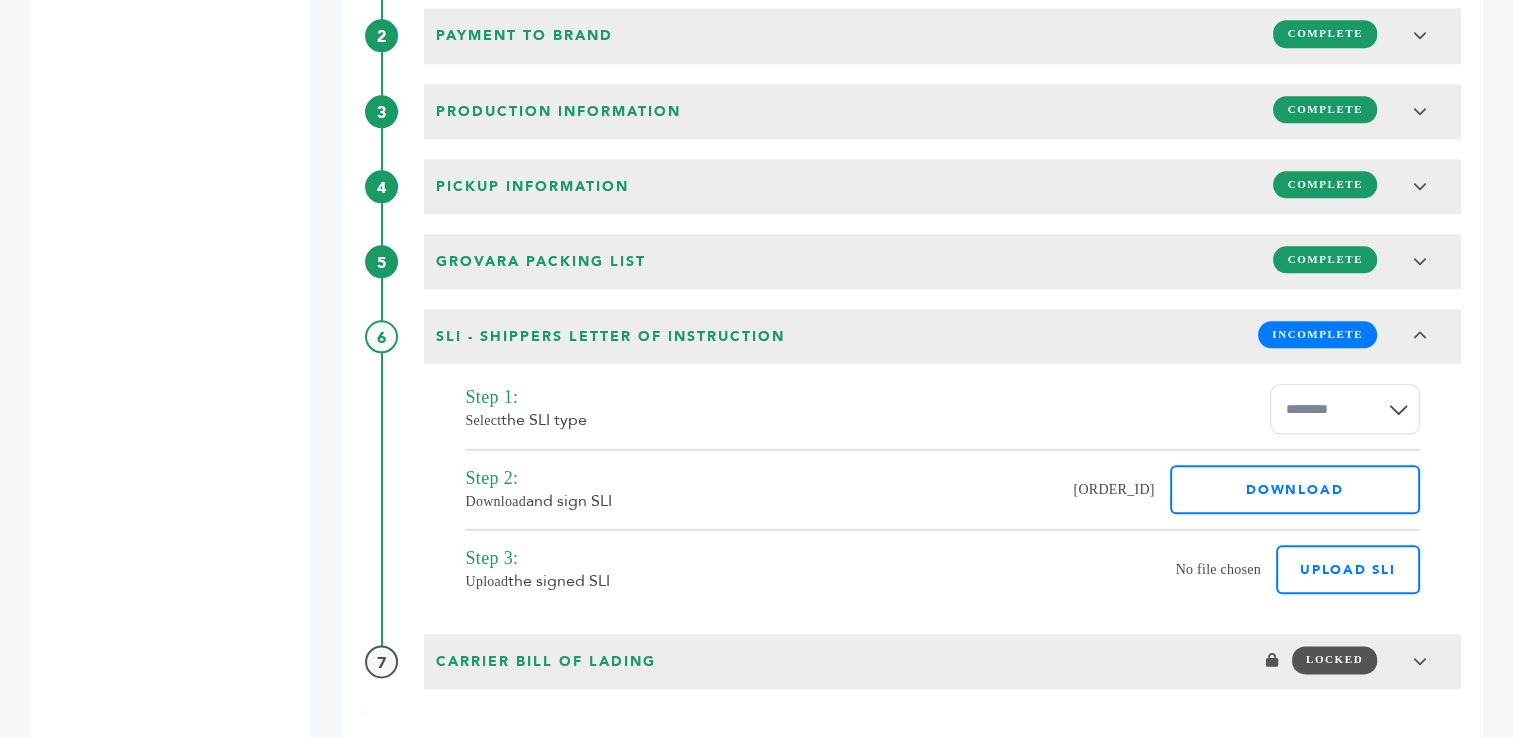 select on "******" 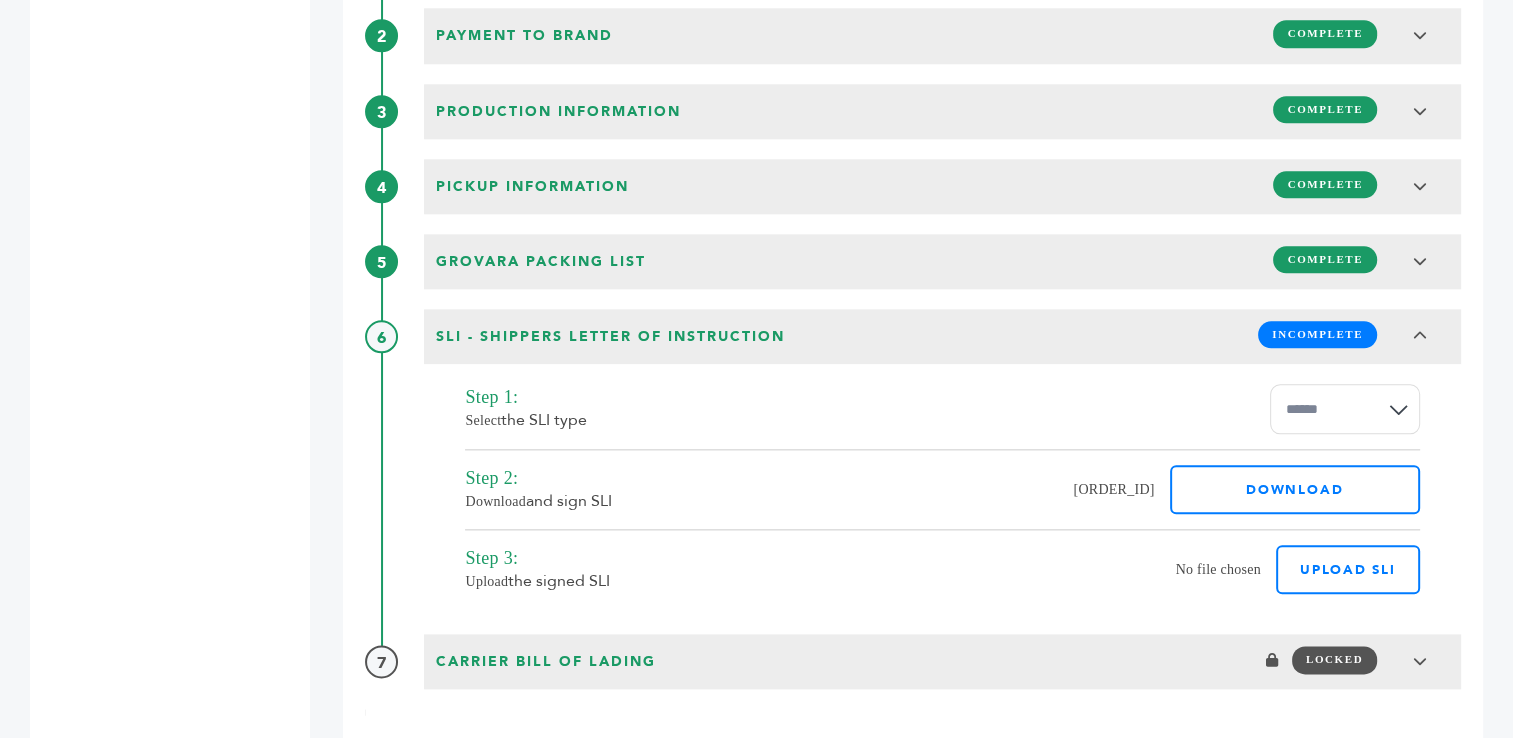 click on "**********" at bounding box center (1345, 409) 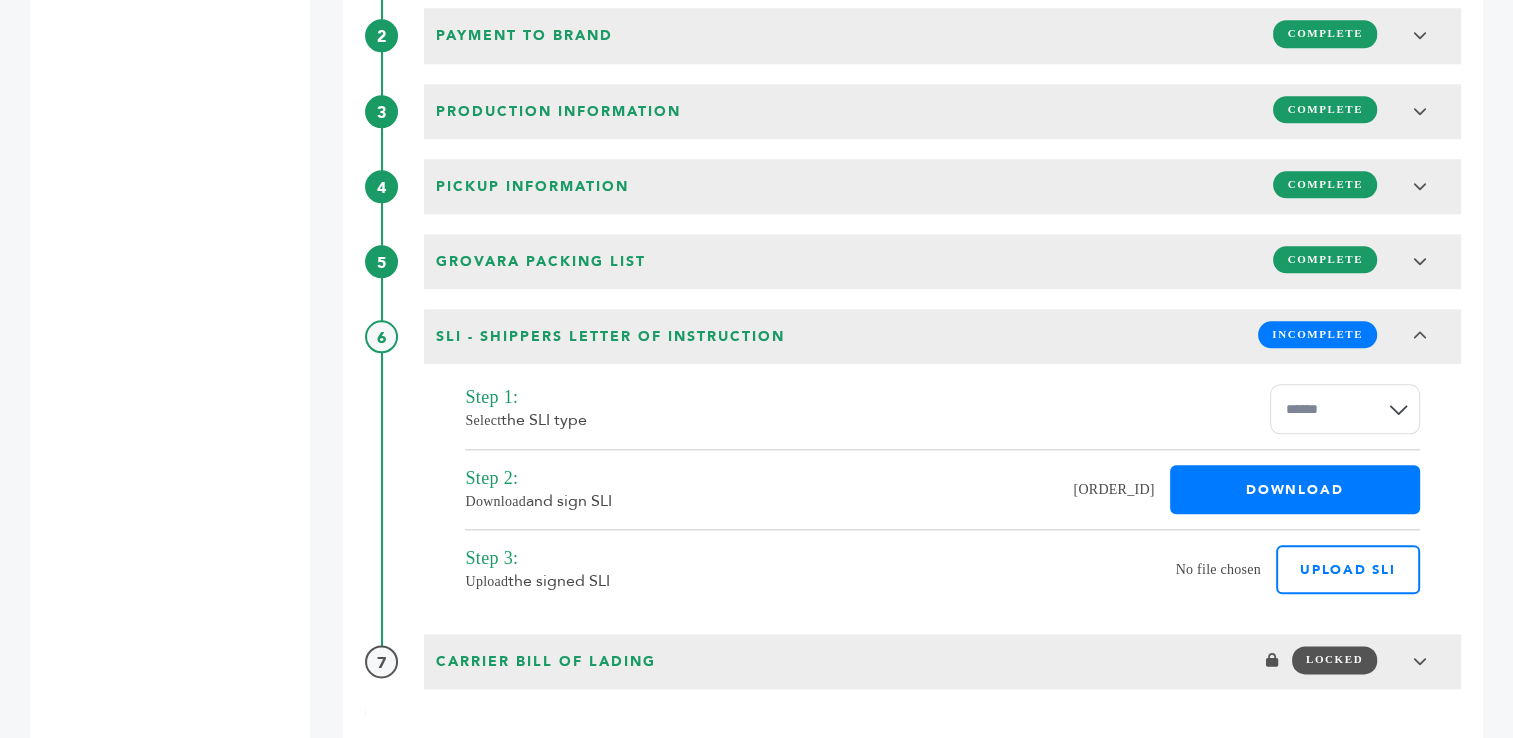 click on "DOWNLOAD" at bounding box center [1295, 489] 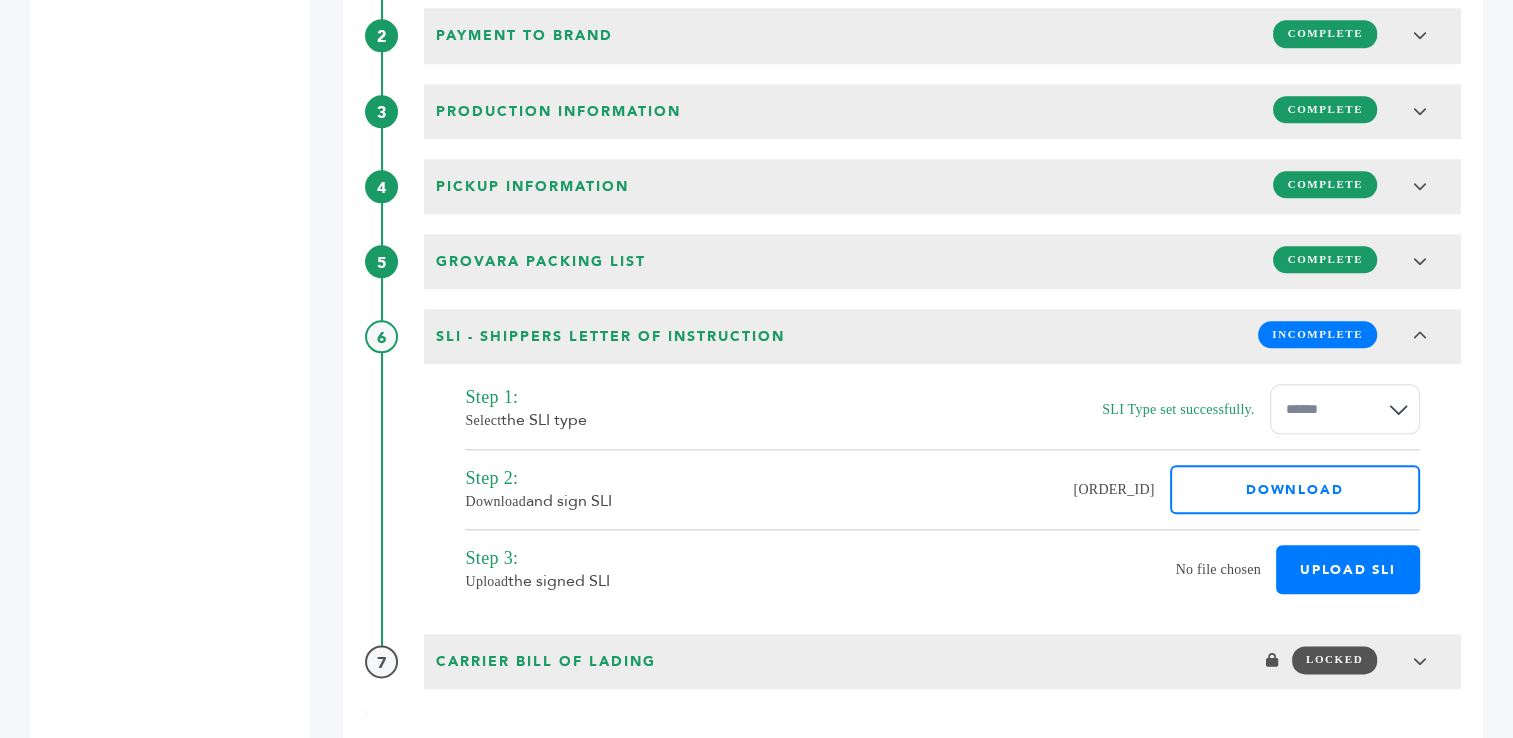 click on "Upload SLI" at bounding box center (1348, 569) 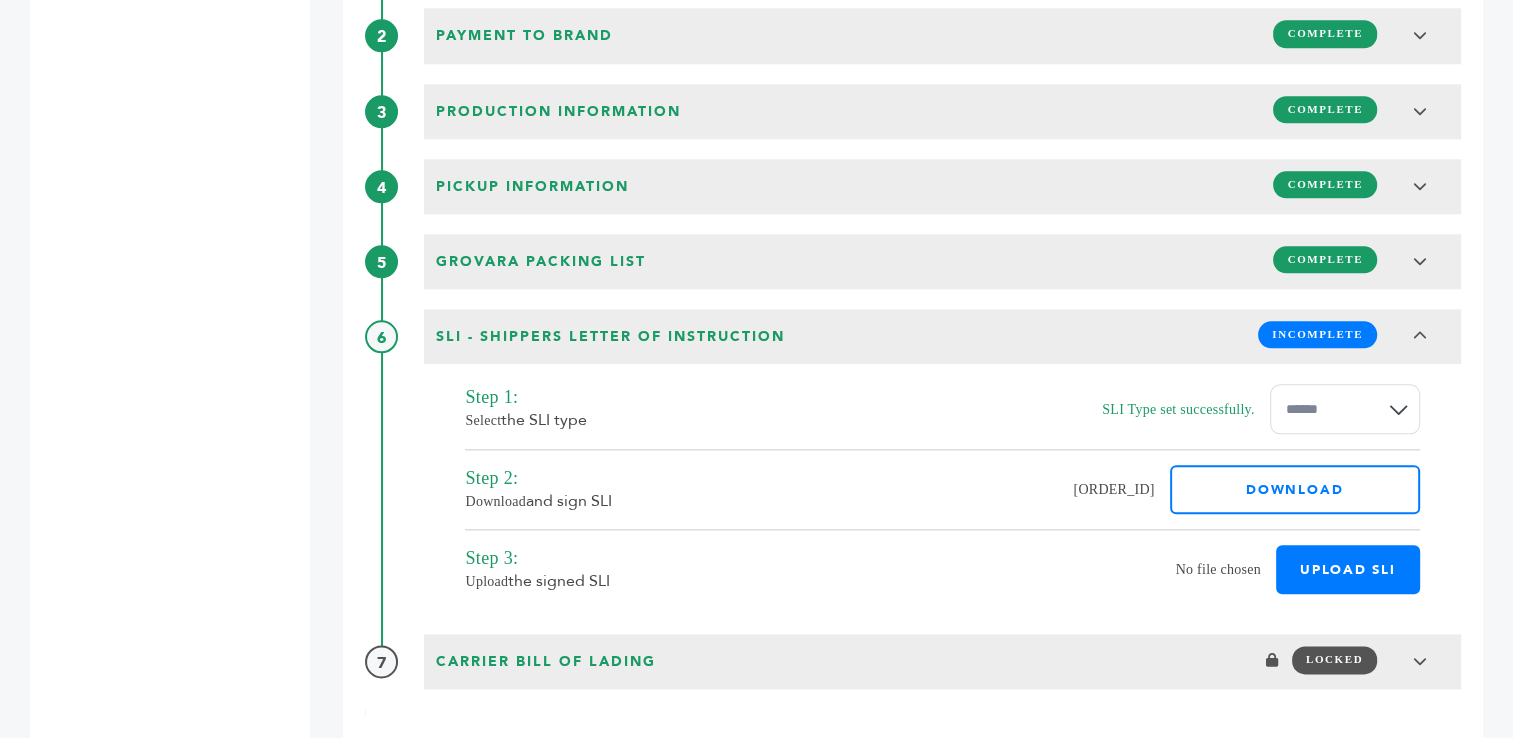click on "Upload SLI" at bounding box center (1420, 558) 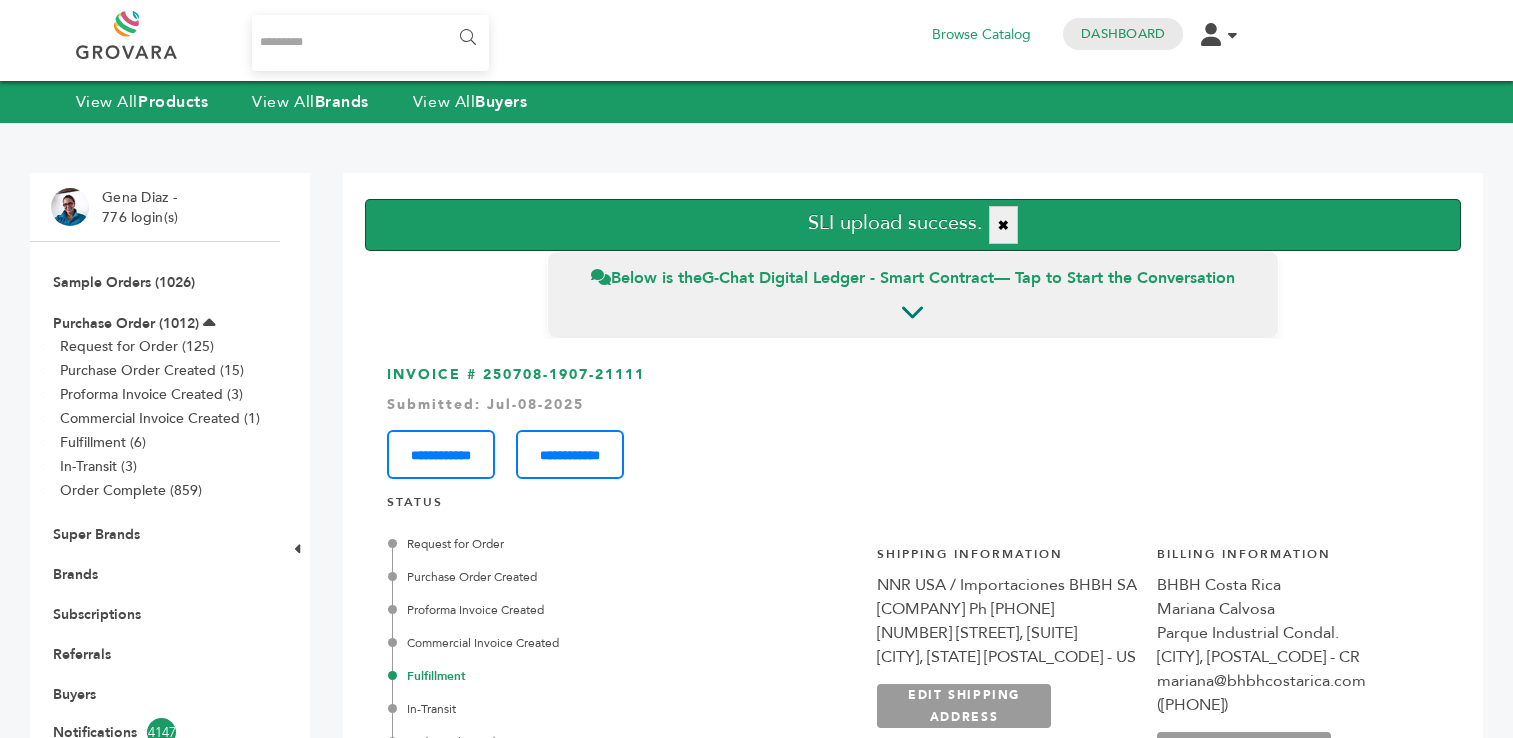 scroll, scrollTop: 0, scrollLeft: 0, axis: both 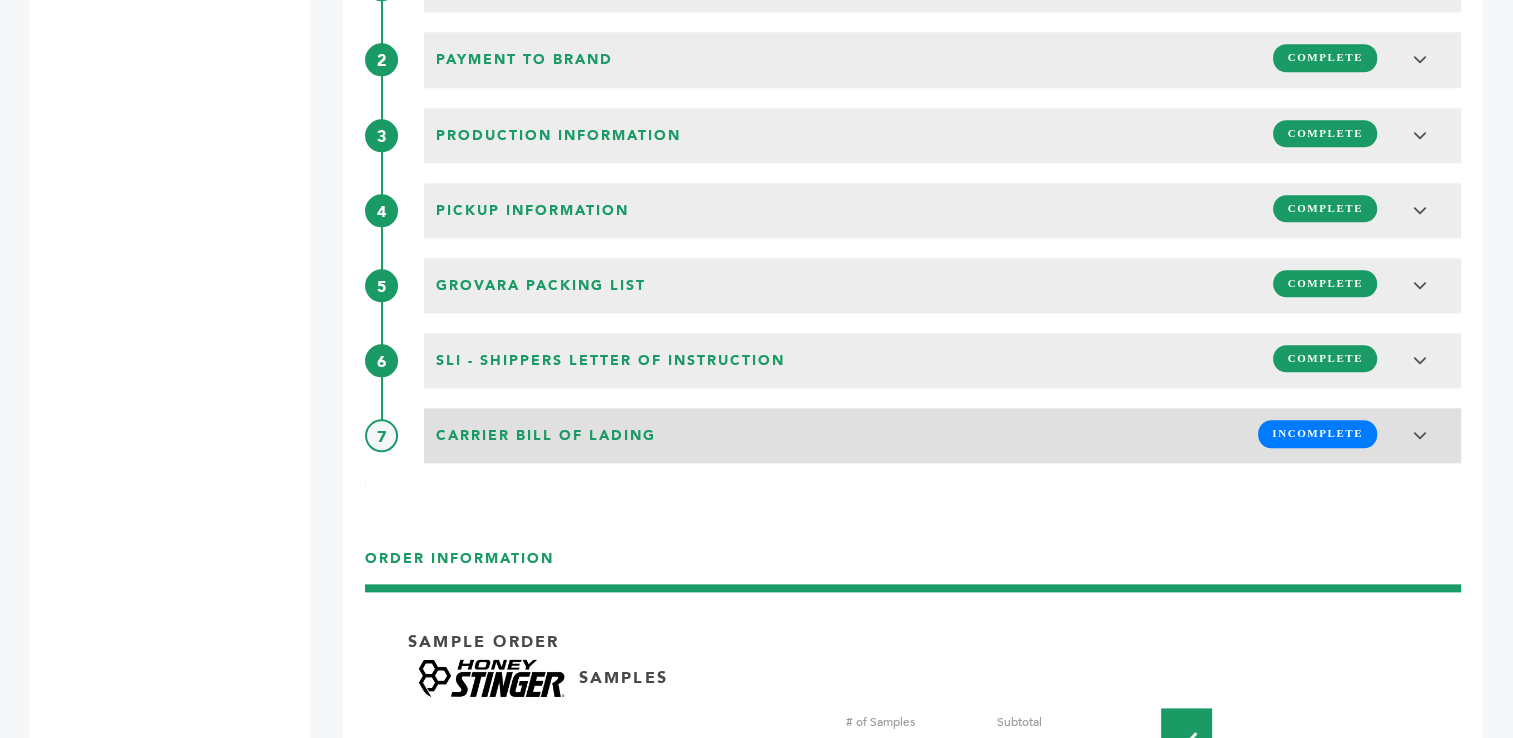 click on "INCOMPLETE" at bounding box center (1317, 433) 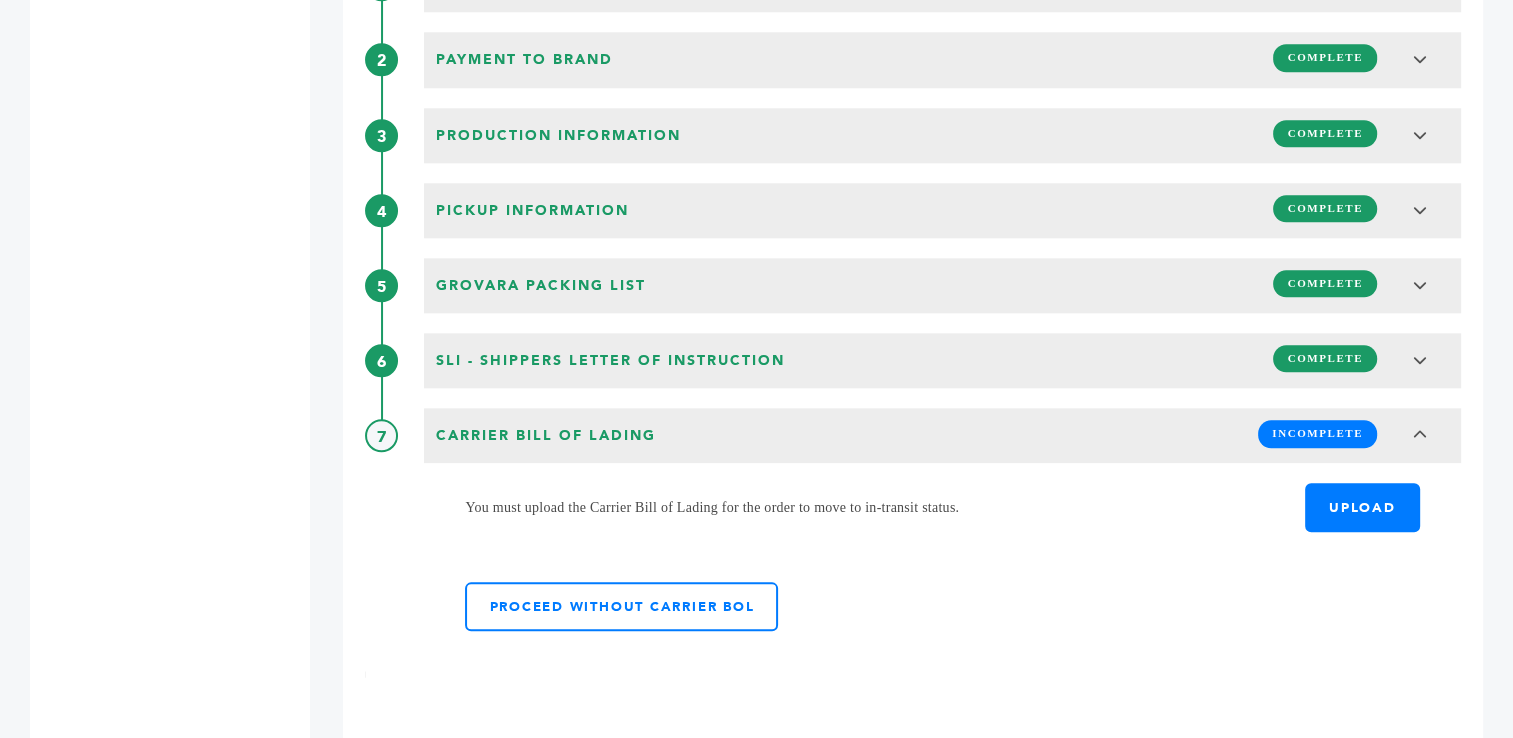 click on "UPLOAD" at bounding box center (1362, 507) 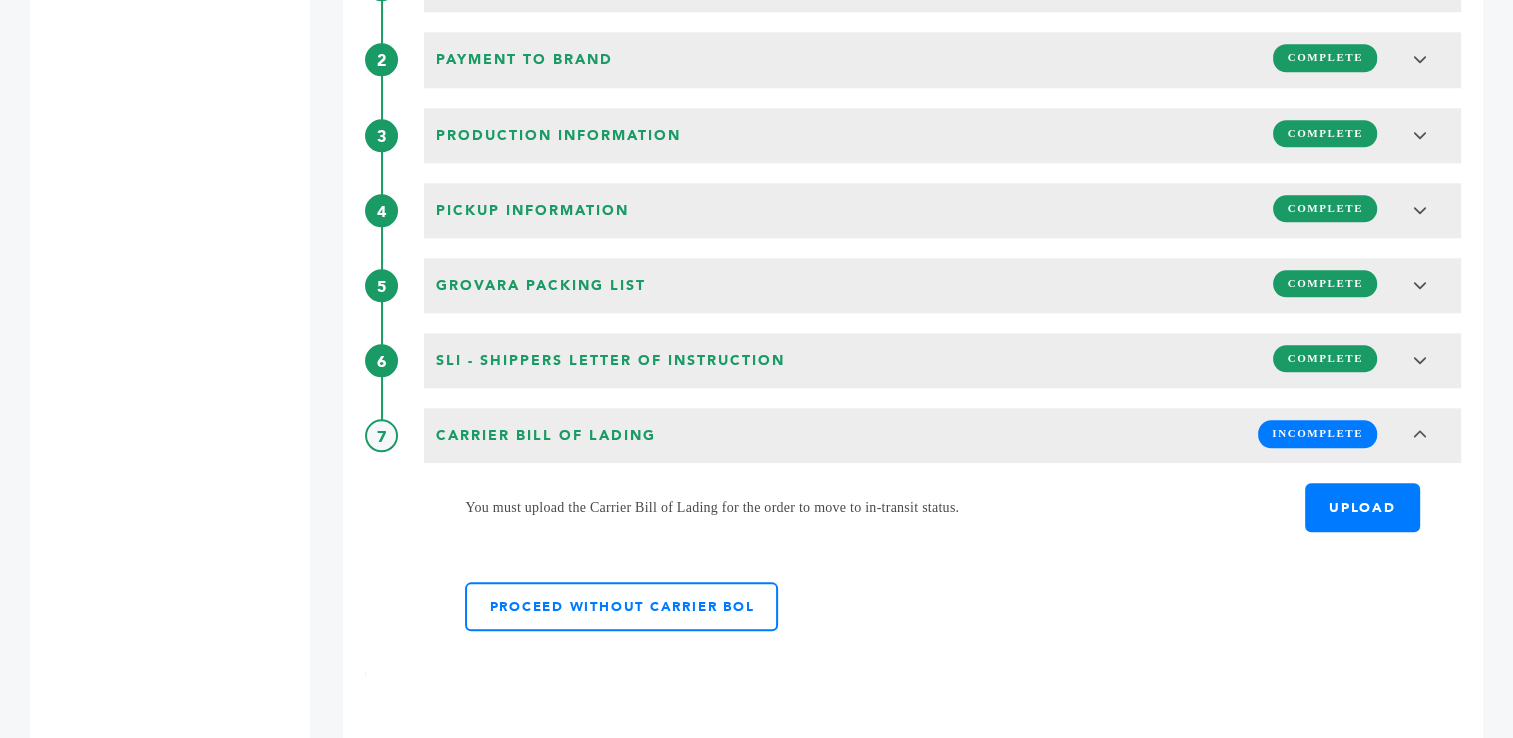 click on "UPLOAD" at bounding box center [1420, 496] 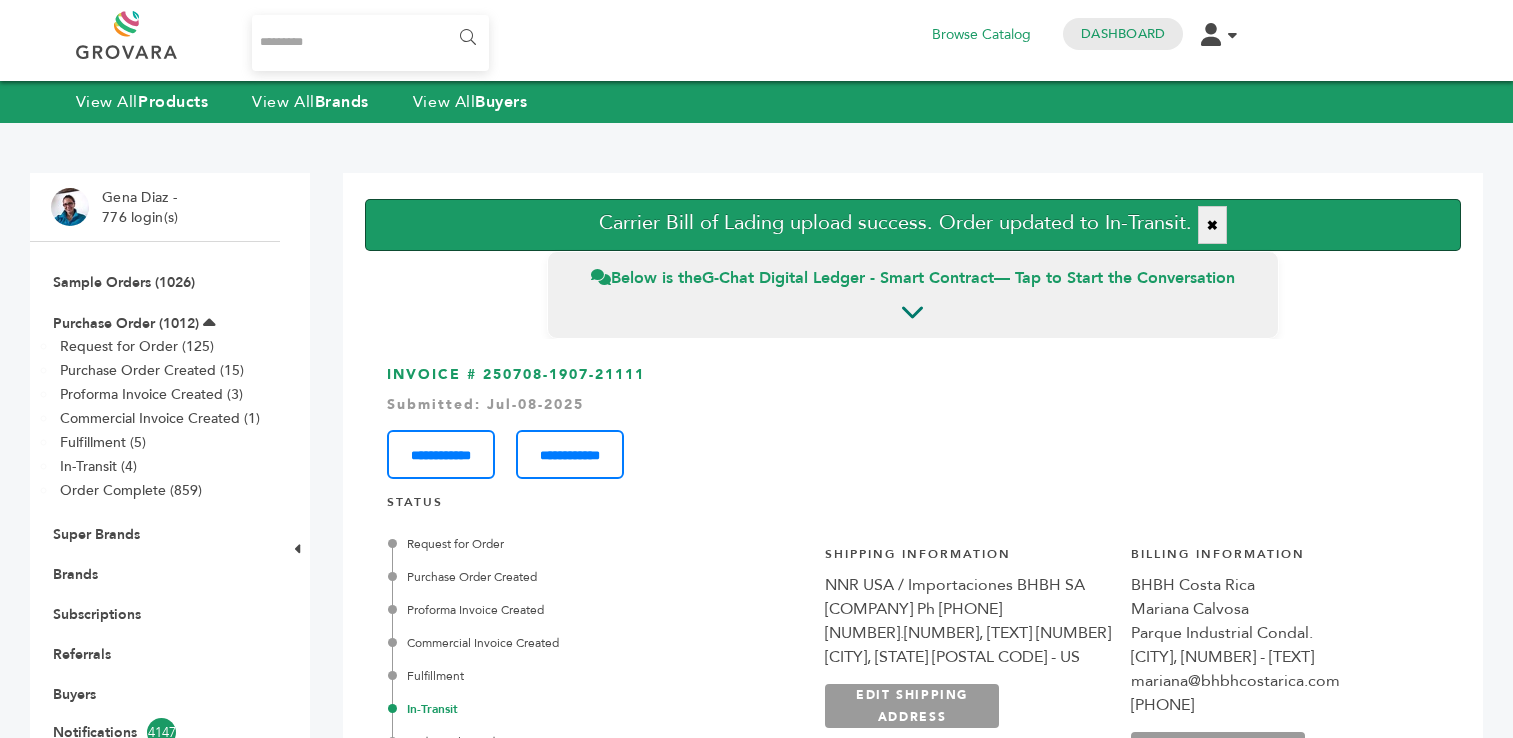 scroll, scrollTop: 0, scrollLeft: 0, axis: both 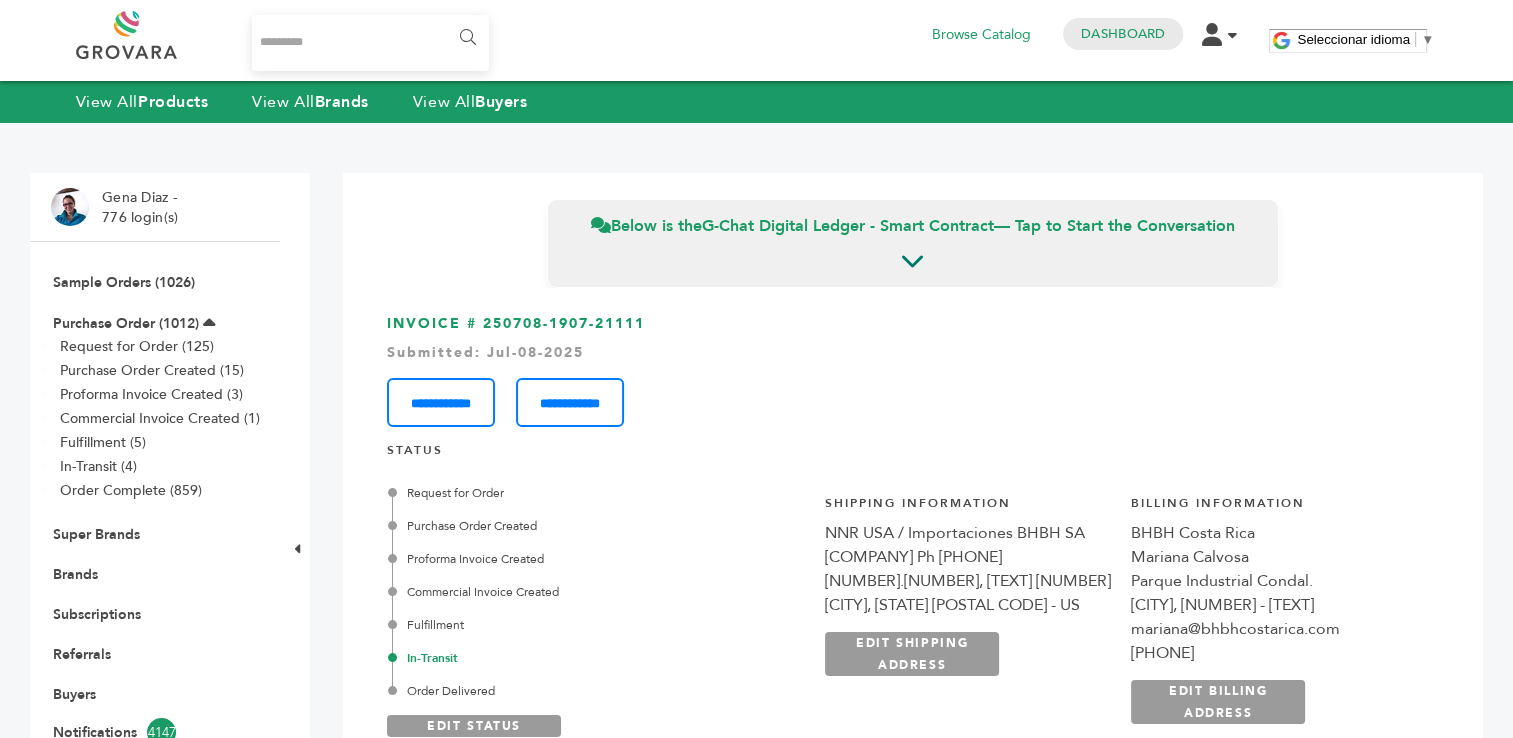 drag, startPoint x: 704, startPoint y: 339, endPoint x: 494, endPoint y: 338, distance: 210.00238 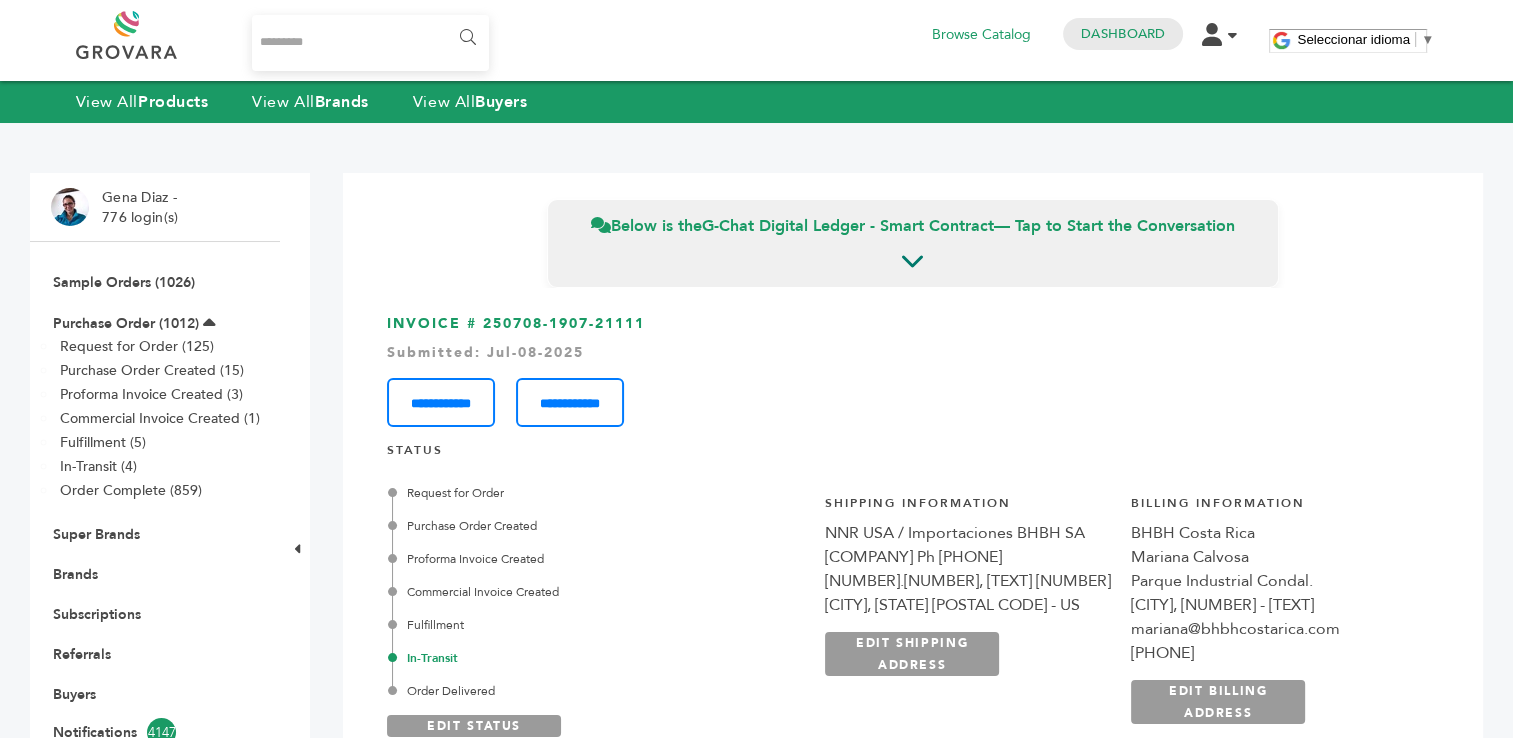 click on "**********" at bounding box center [913, 370] 